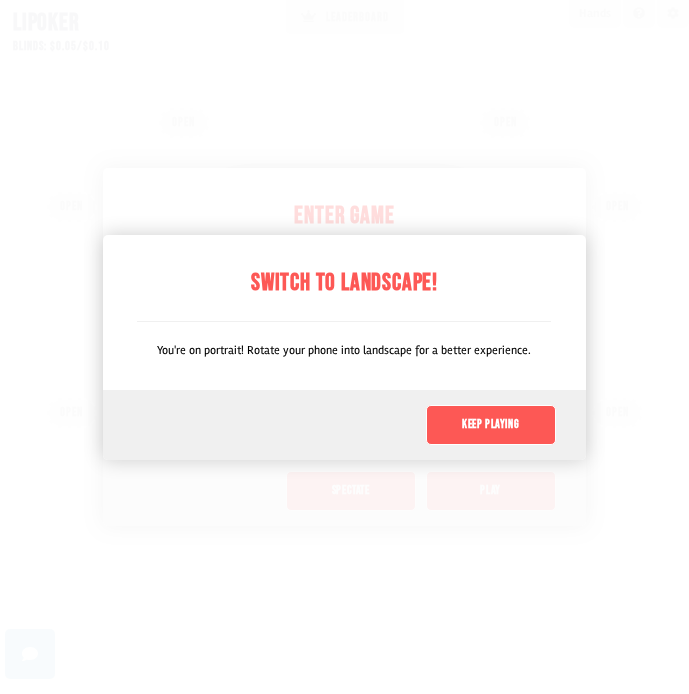scroll, scrollTop: 0, scrollLeft: 0, axis: both 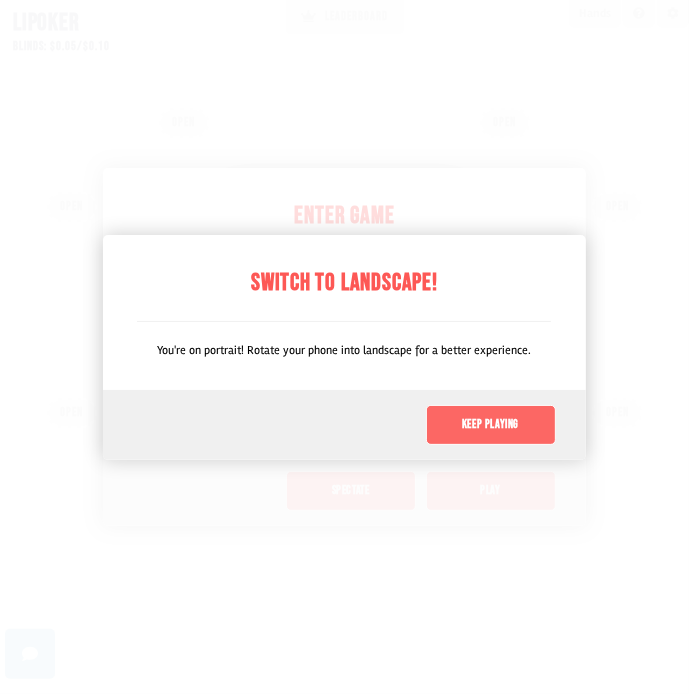 click on "Keep playing" at bounding box center [491, 425] 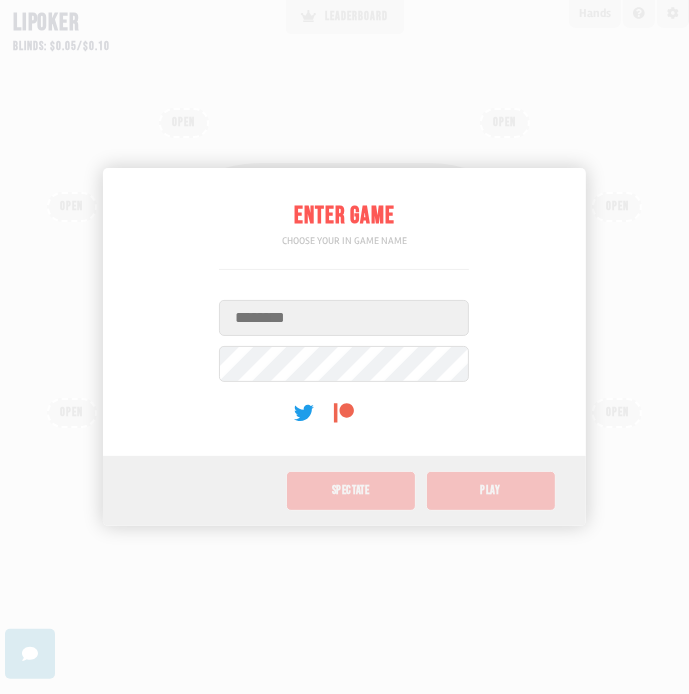 click on "Username" at bounding box center [344, 318] 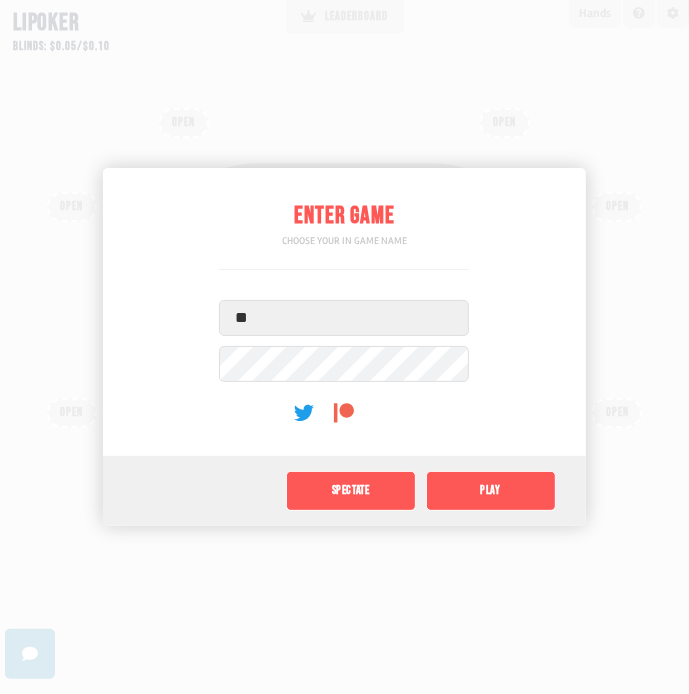type on "*" 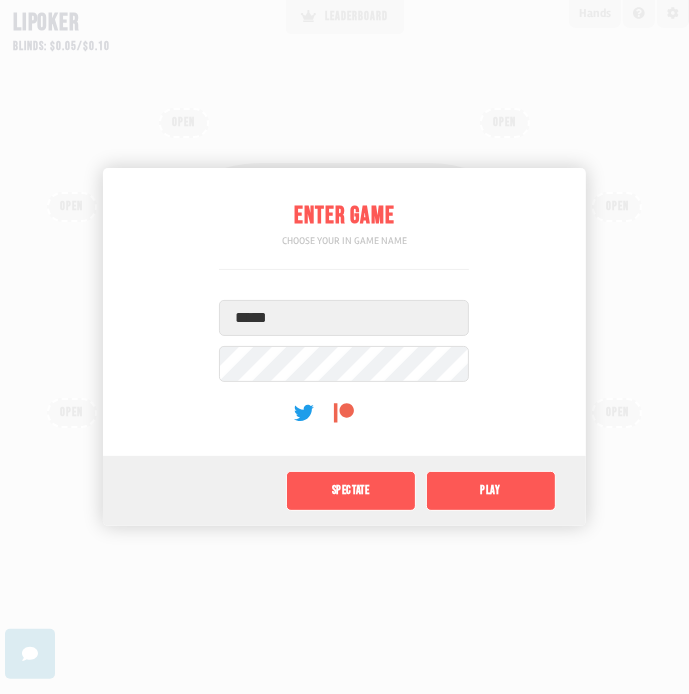 type on "*****" 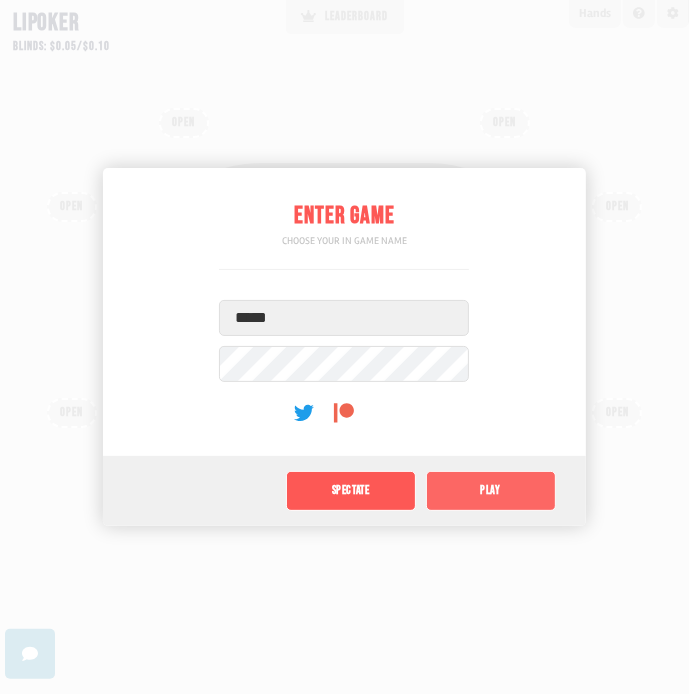 click on "Play" 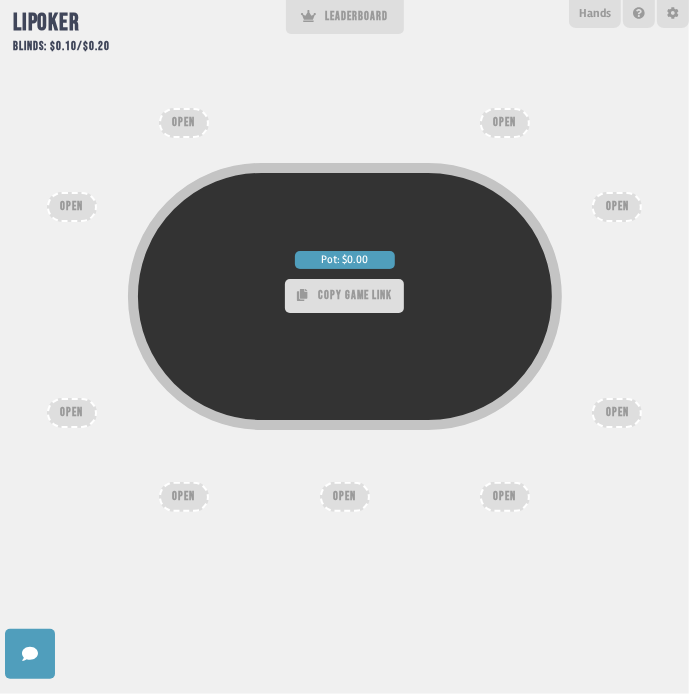 type on "**" 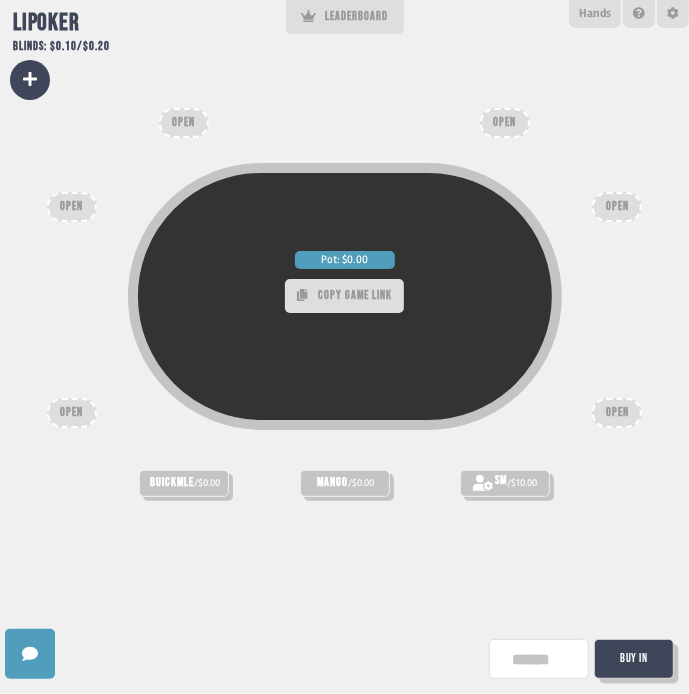 click on "**" at bounding box center (539, 659) 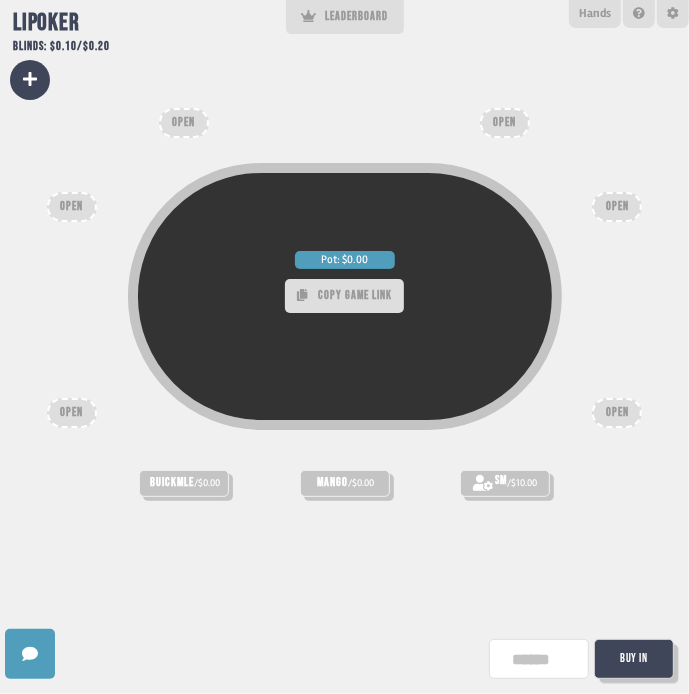 type on "**" 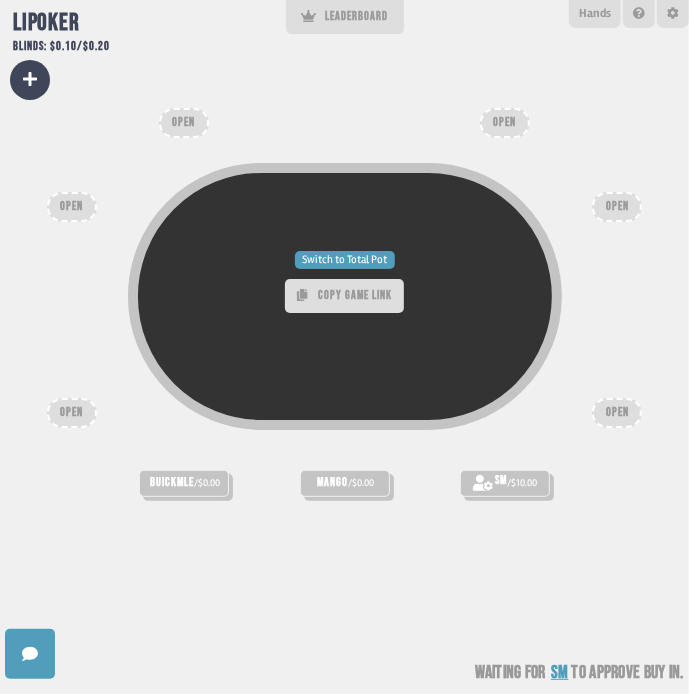 click on "Switch to Total Pot" at bounding box center [345, 260] 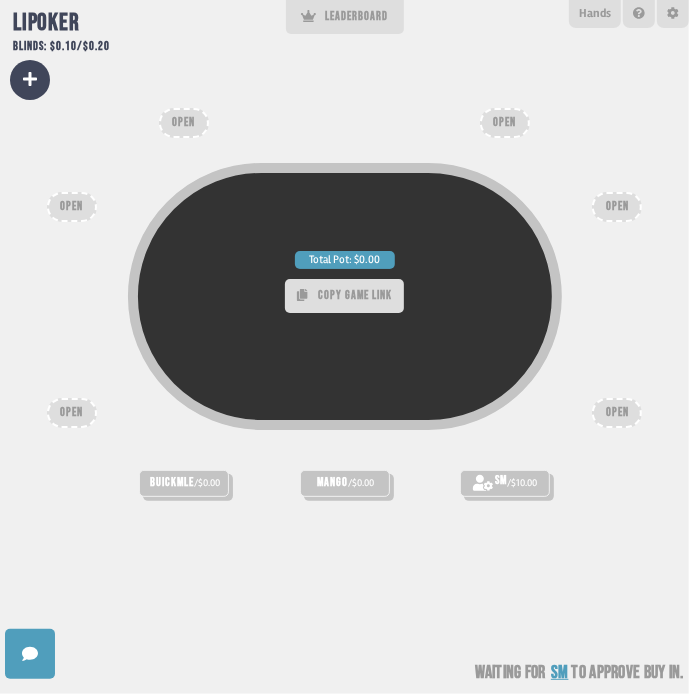 click on "Total Pot: $0.00   COPY GAME LINK" at bounding box center (344, 342) 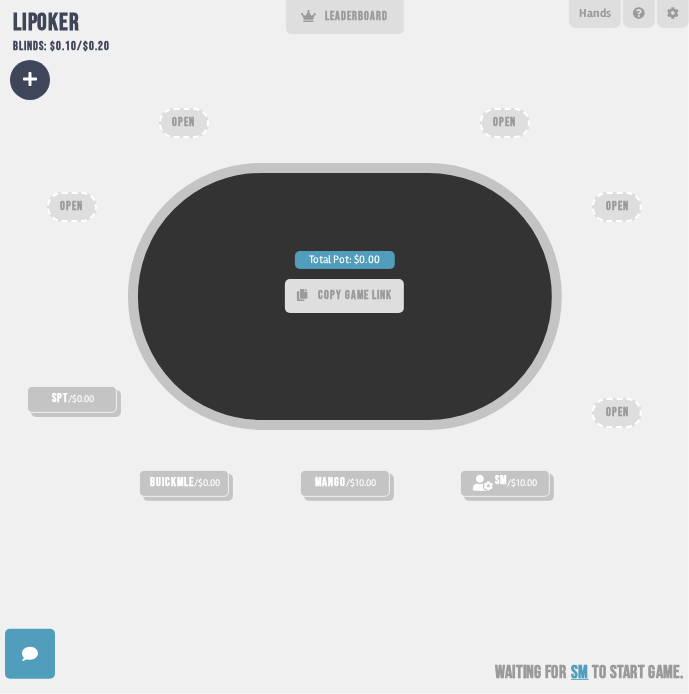 click on "Total Pot: $0.00   COPY GAME LINK" at bounding box center (344, 296) 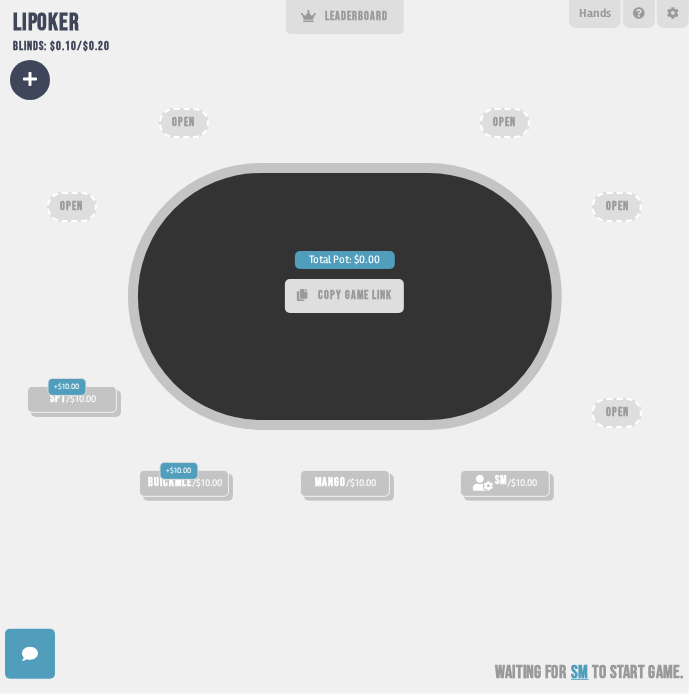 click on "mango" at bounding box center (330, 483) 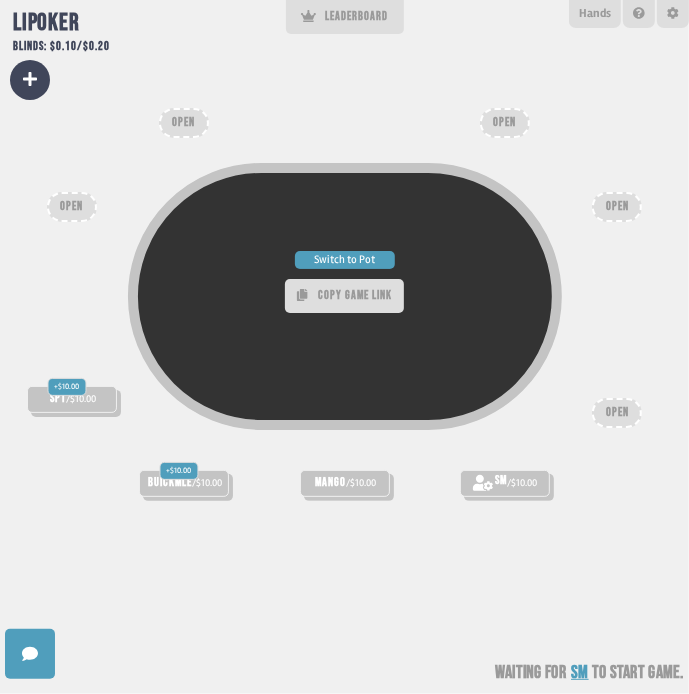 click on "Switch to Pot" at bounding box center [345, 260] 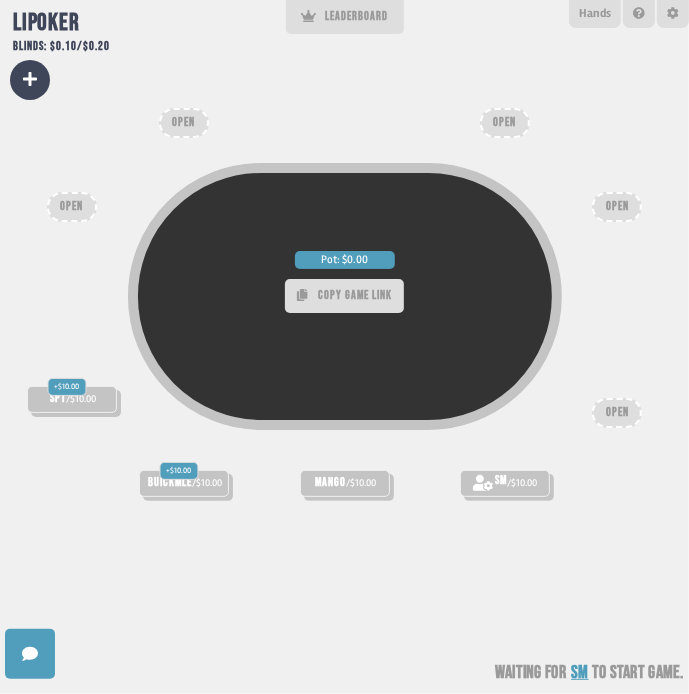 click on "Pot: $0.00" at bounding box center [345, 260] 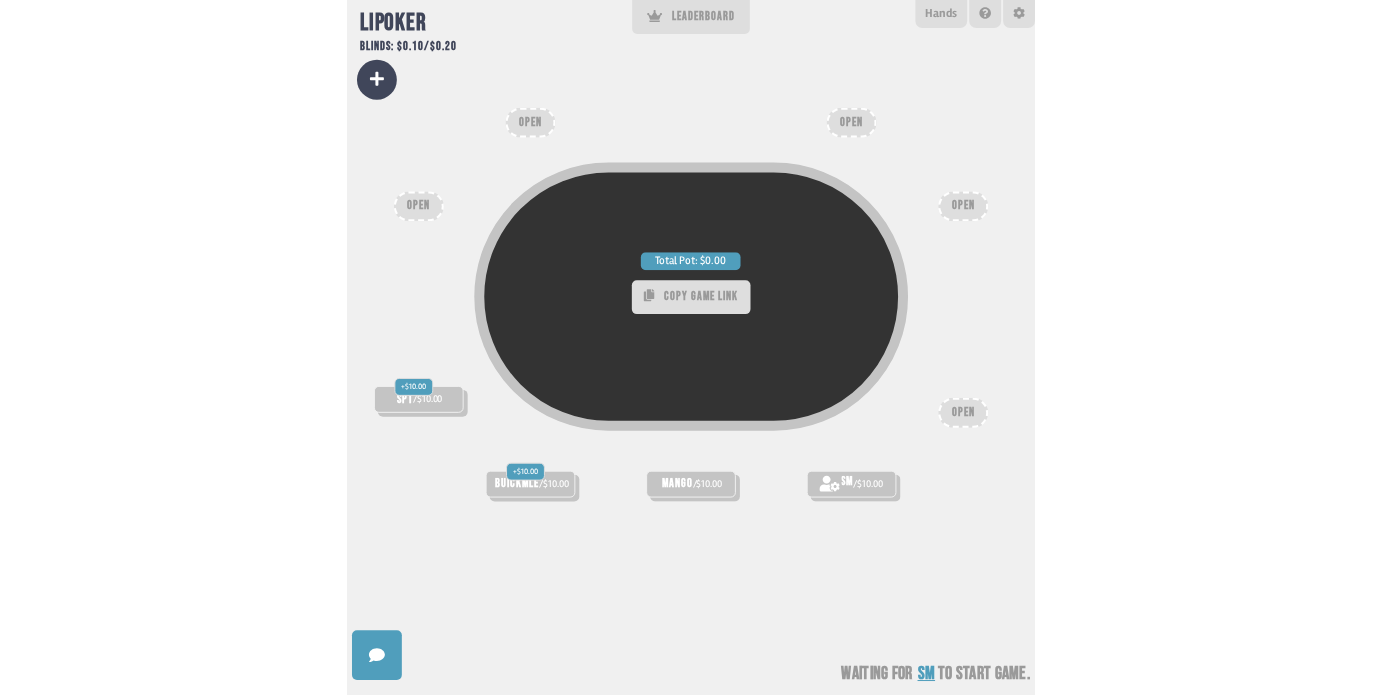 scroll, scrollTop: 151, scrollLeft: 0, axis: vertical 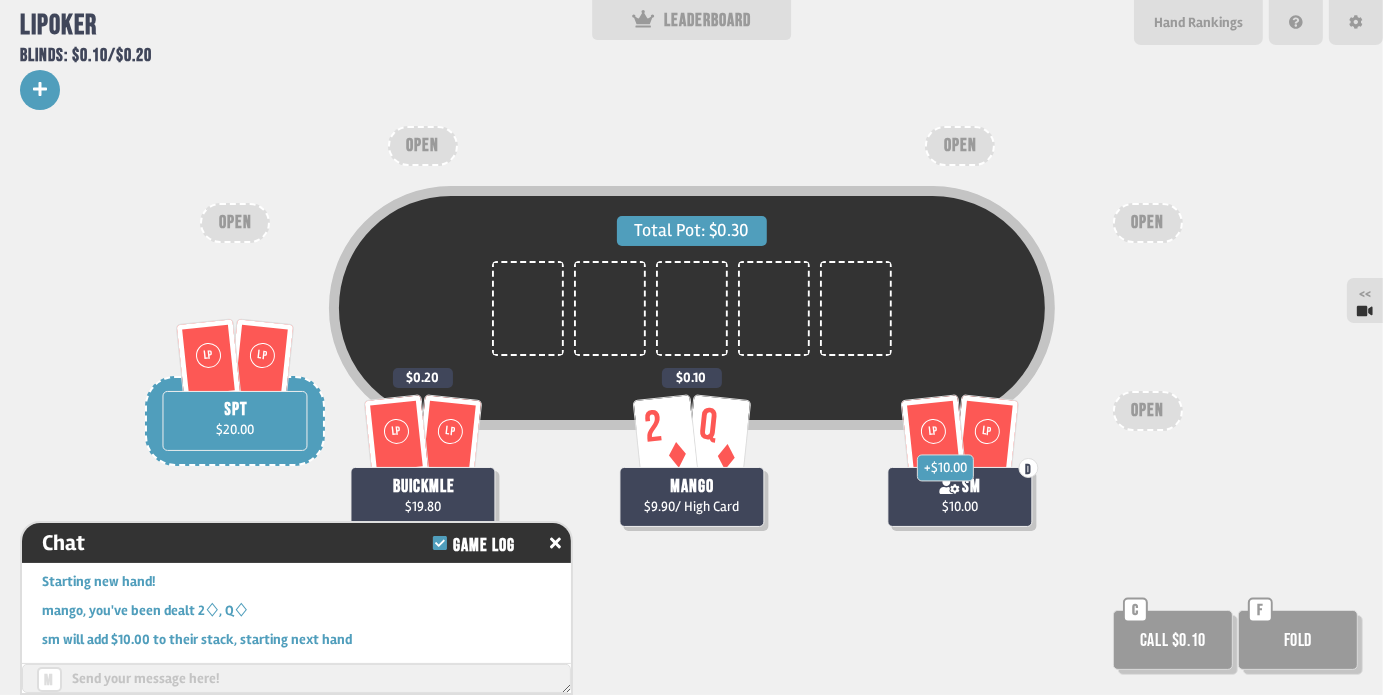 click 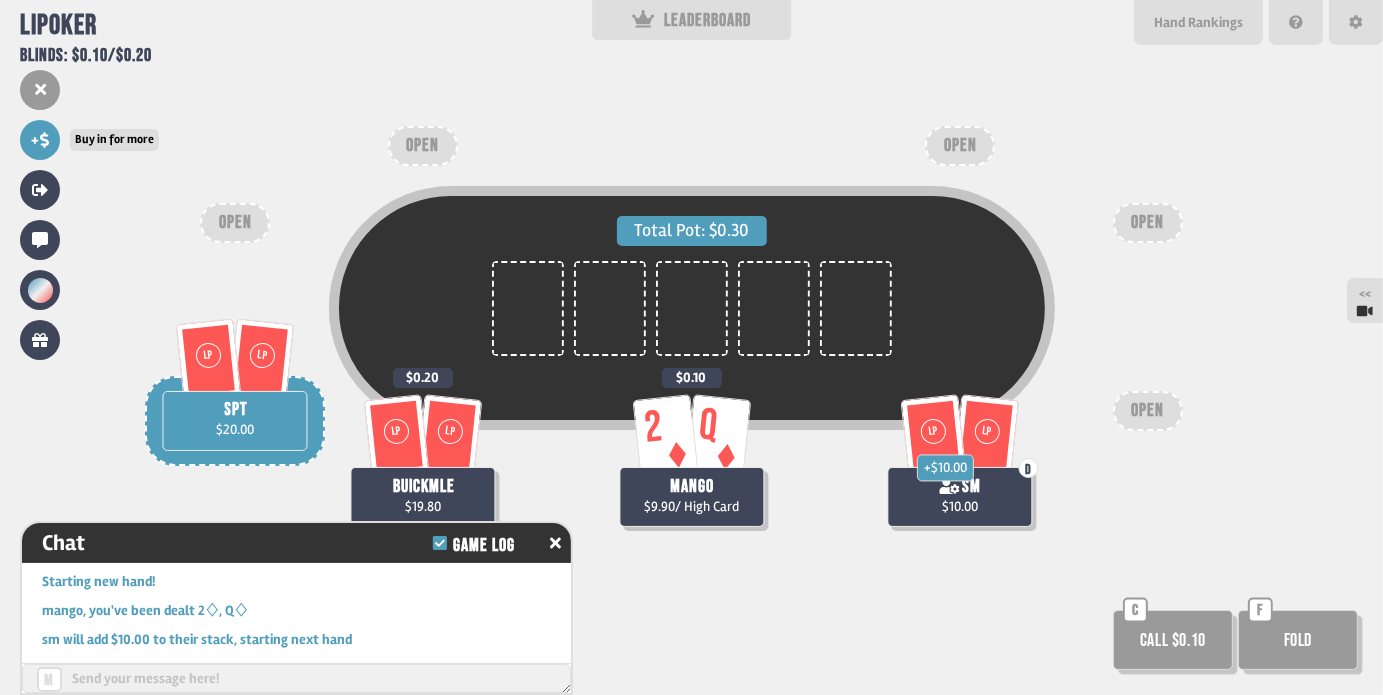 click on "+" at bounding box center (40, 140) 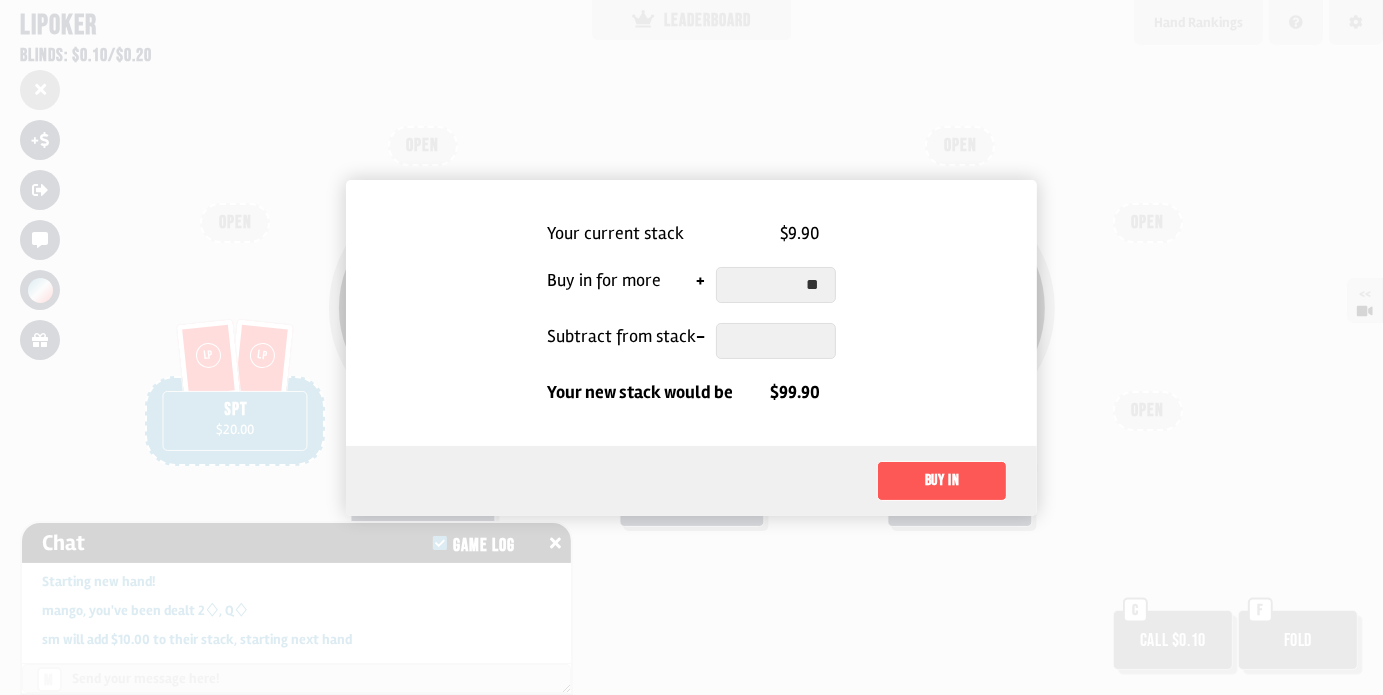 type on "*" 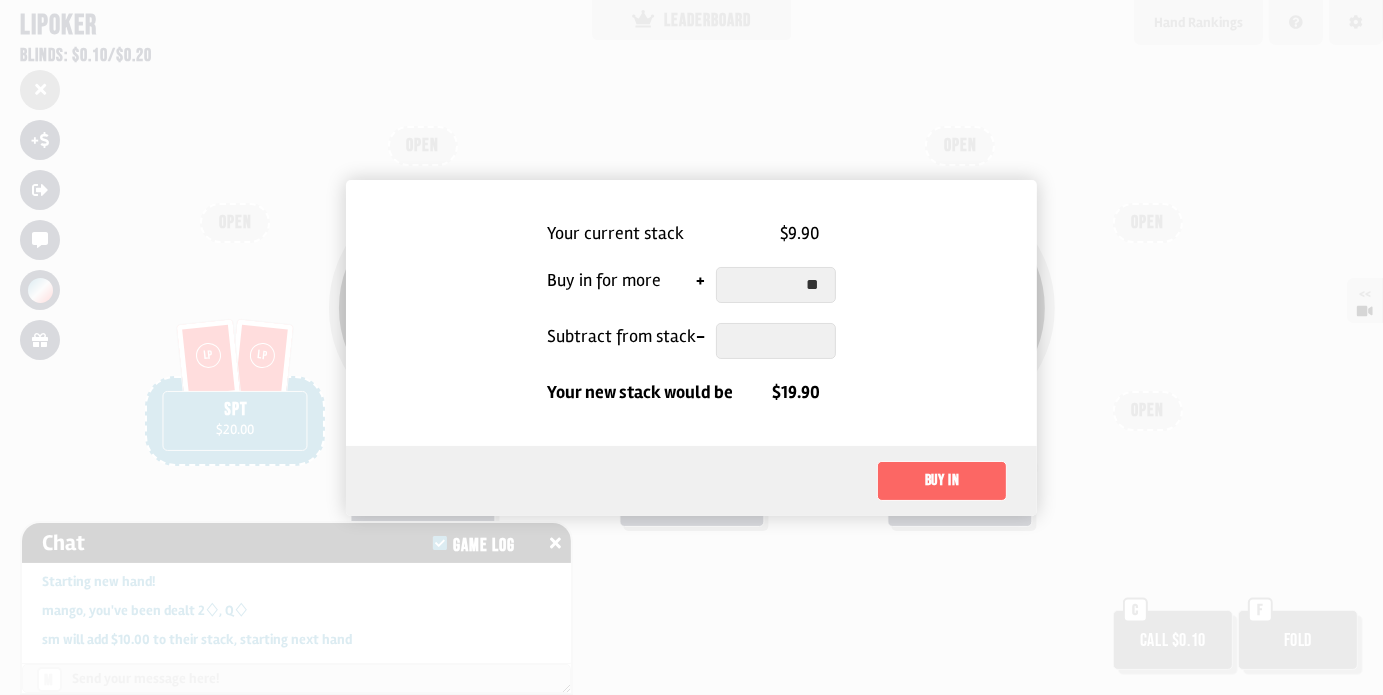 type on "**" 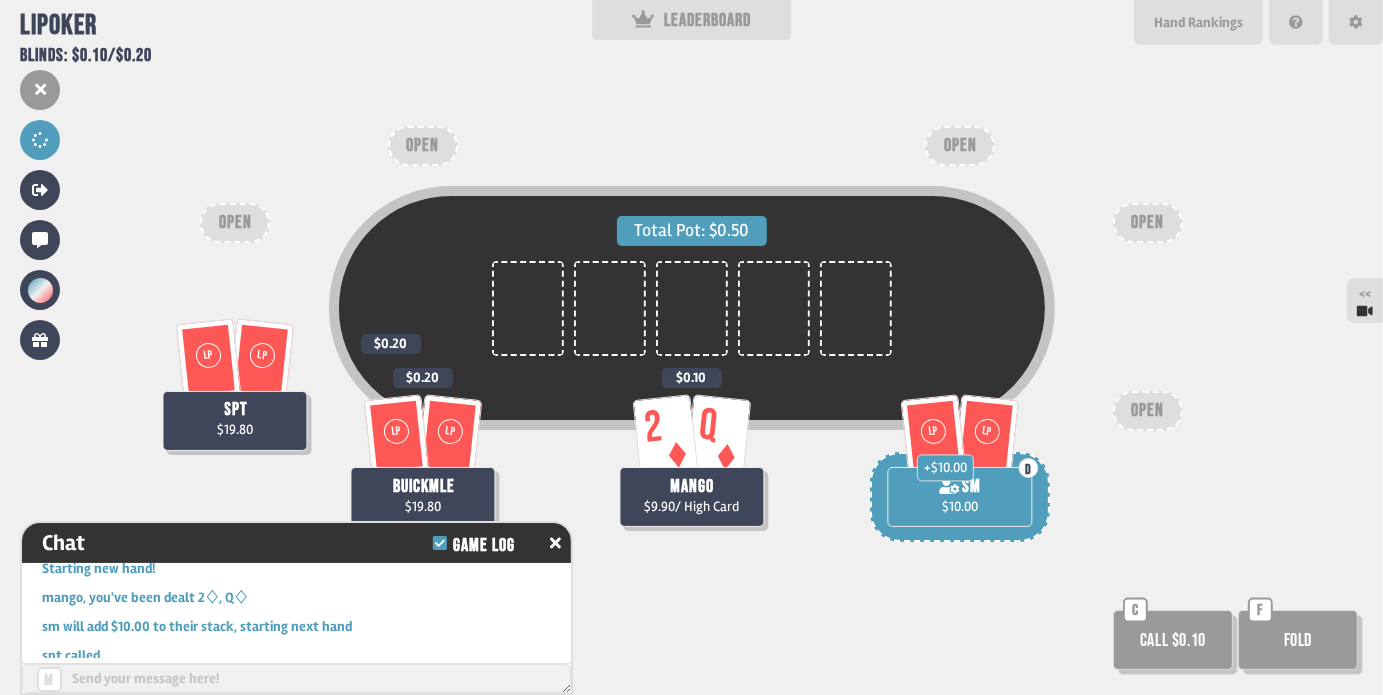 click on "mango $9.90   / High Card" at bounding box center [691, 497] 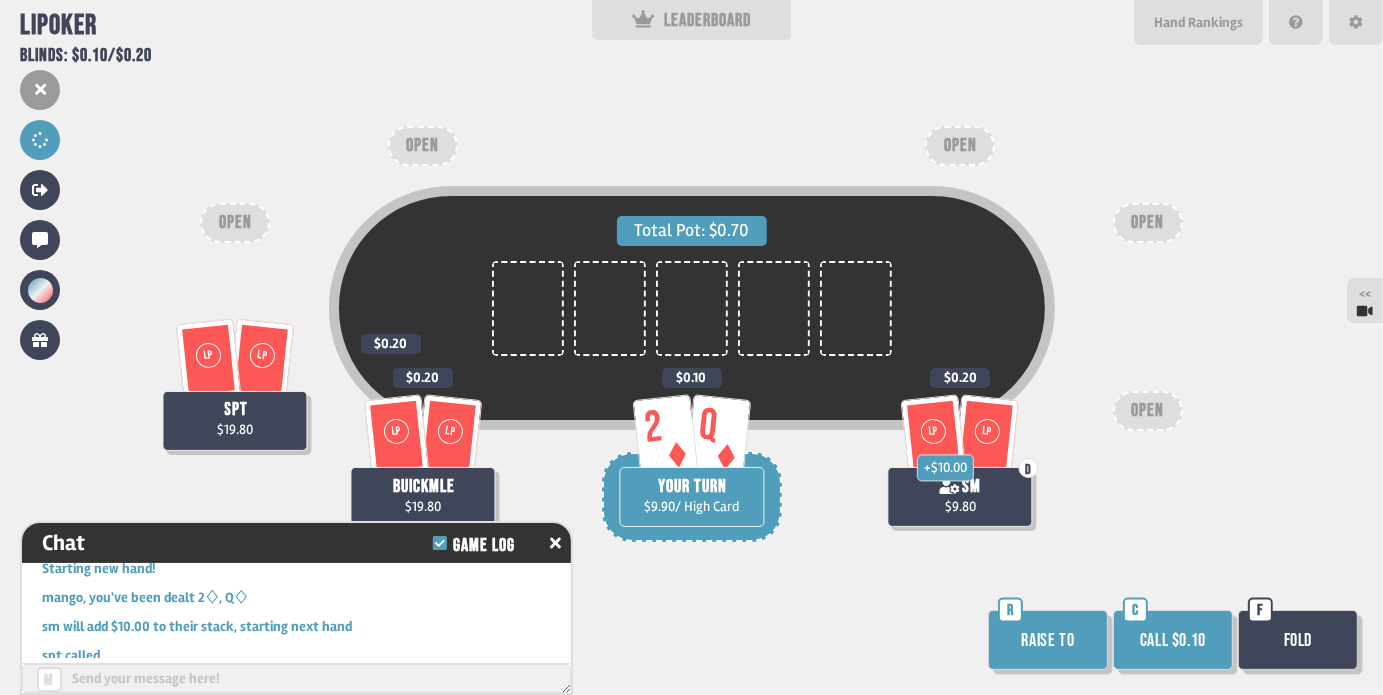 click on "Call $0.10" at bounding box center (1173, 640) 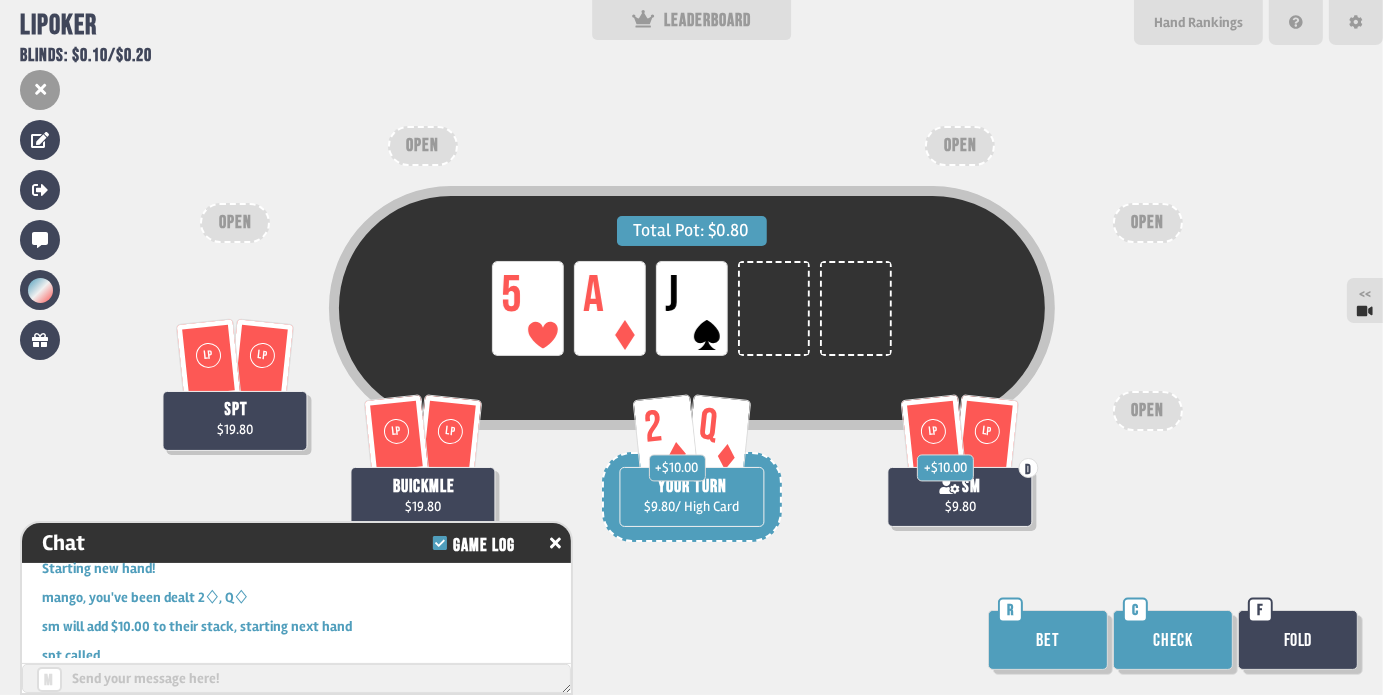 click on "Total Pot: $0.80   LP 5 LP A LP J LP LP spt $19.80  LP LP buickmle $19.80  2 Q + $10.00 YOUR TURN $9.80   / High Card LP LP D + $10.00 sm $9.80  OPEN OPEN OPEN OPEN OPEN Bet R Check C Fold F" at bounding box center (691, 347) 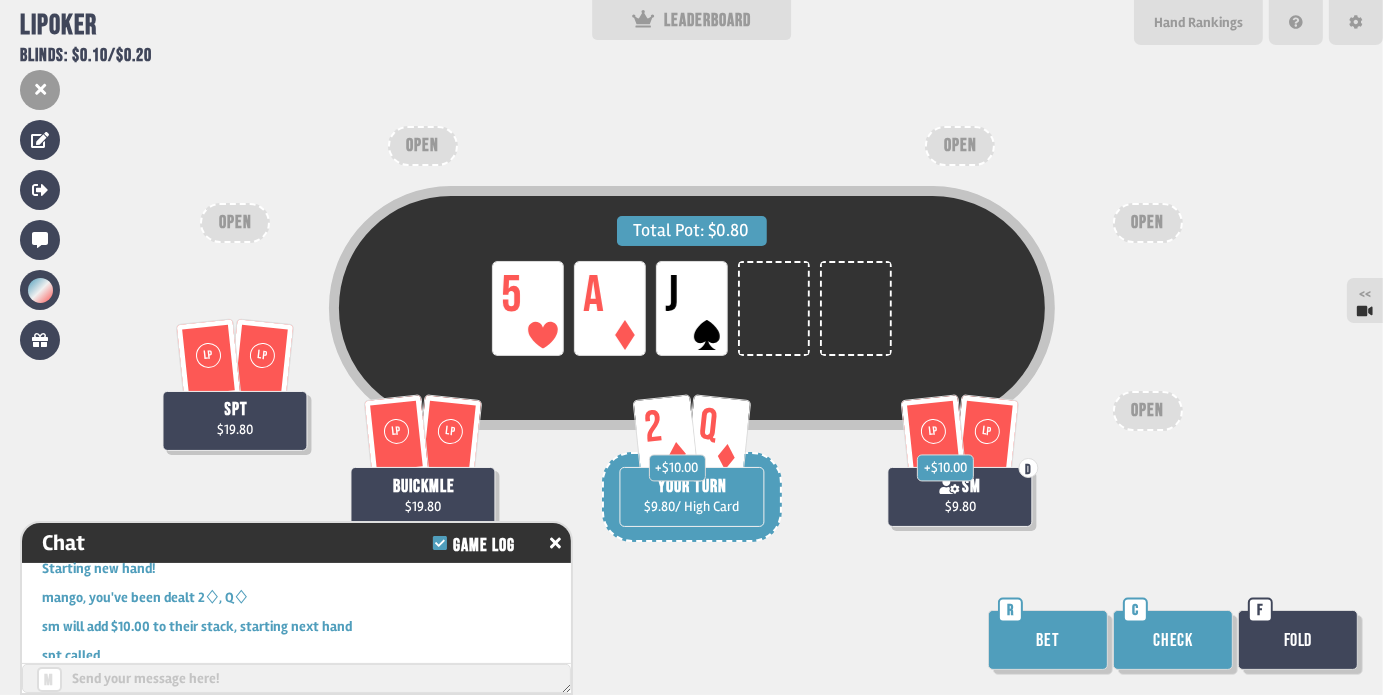 click on "Check" at bounding box center [1173, 640] 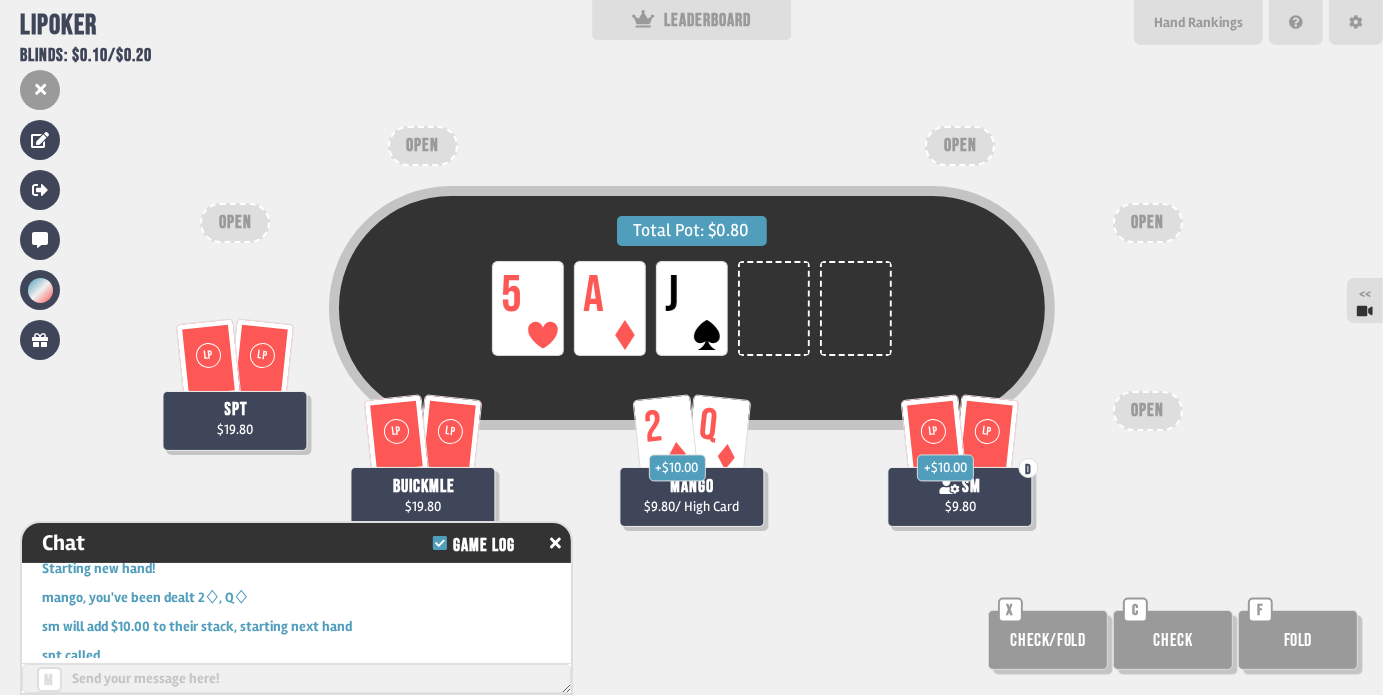 click on "Total Pot: $0.80   LP 5 LP A LP J LP LP D + $10.00 sm $9.80  LP LP spt $19.80  LP LP buickmle $19.80  2 Q + $10.00 mango $9.80   / High Card OPEN OPEN OPEN OPEN OPEN Check/Fold X Check C Fold F" at bounding box center (691, 347) 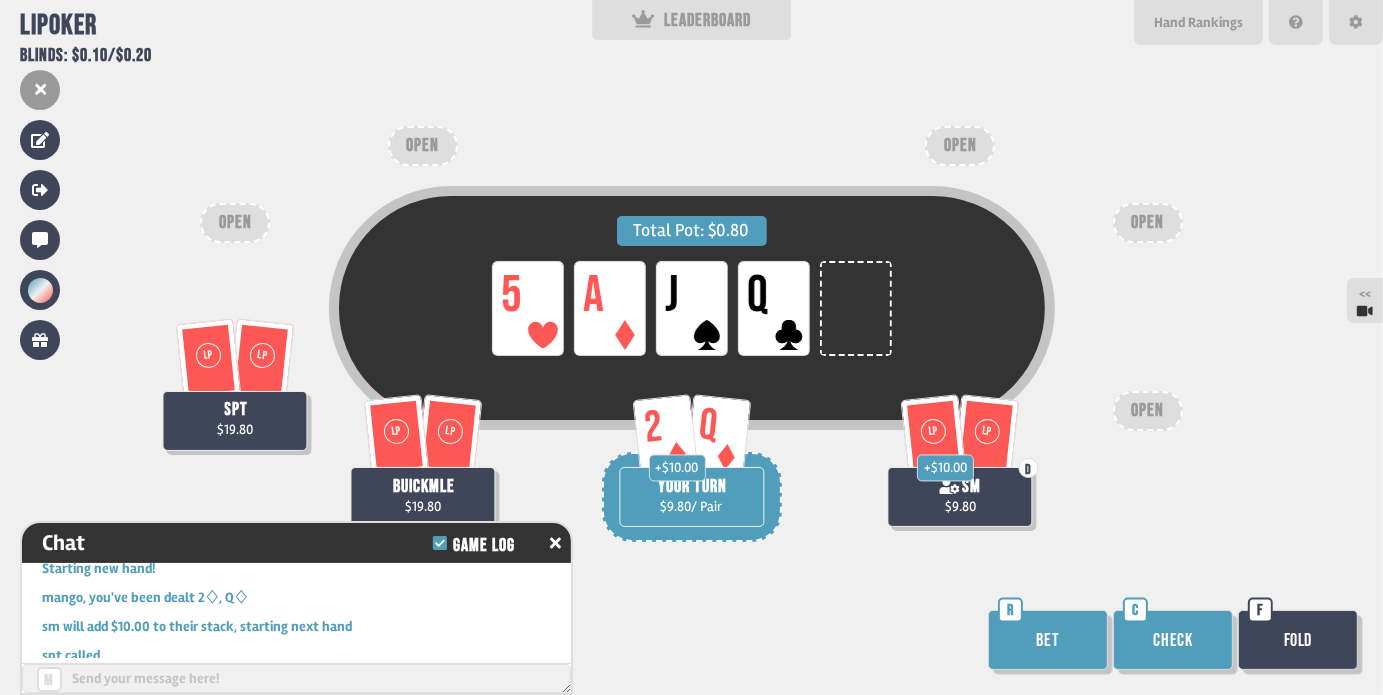 click on "Bet" at bounding box center [1048, 640] 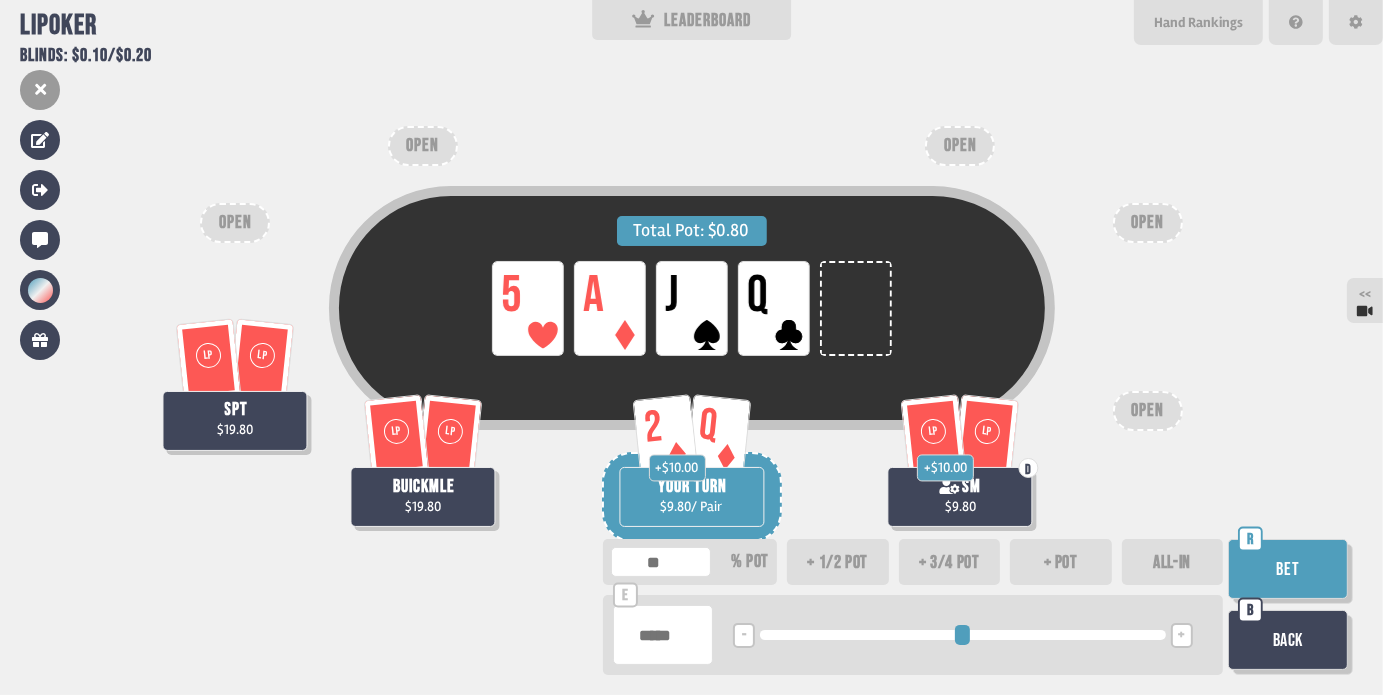 type on "**" 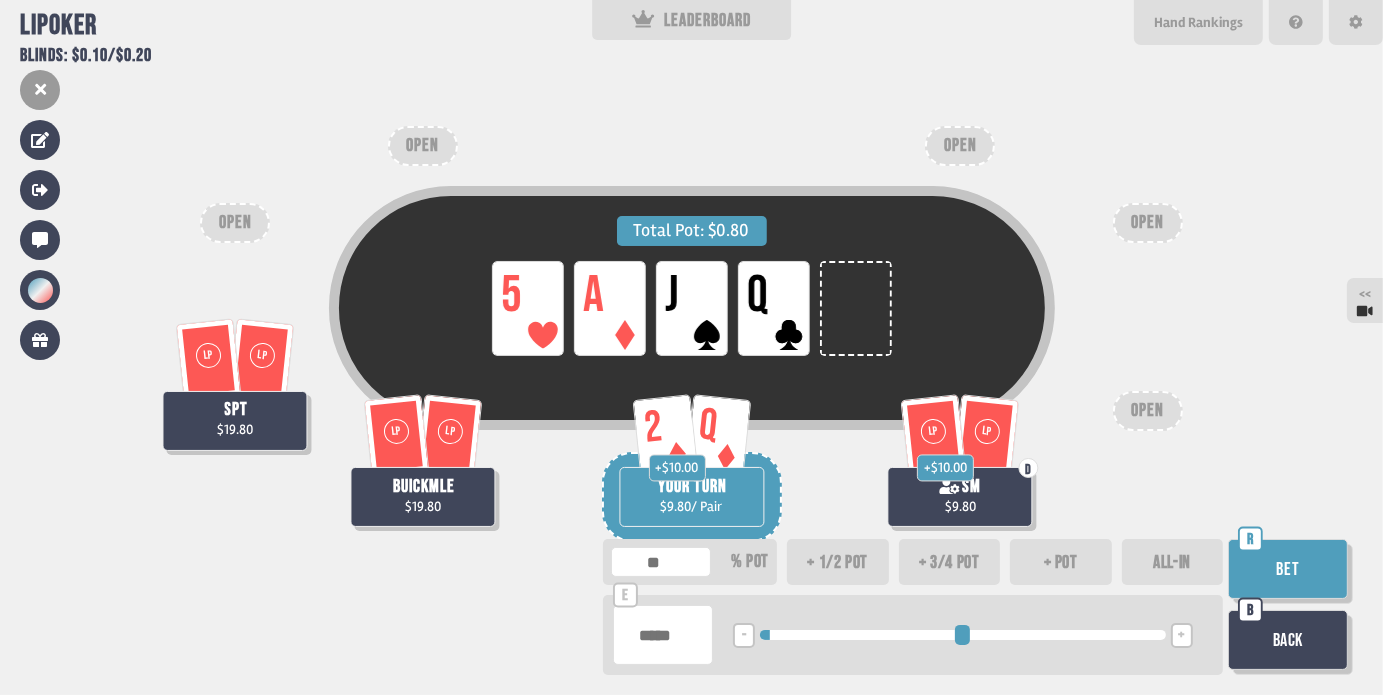 type on "**" 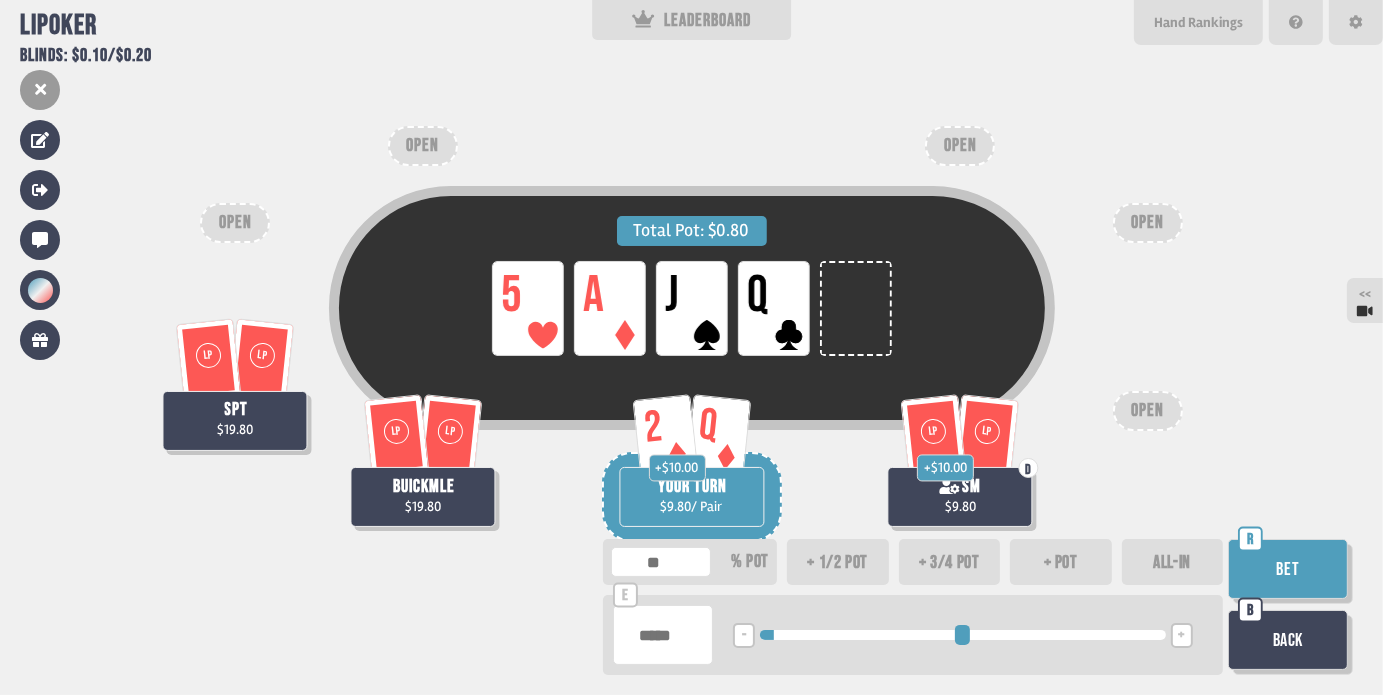 type on "**" 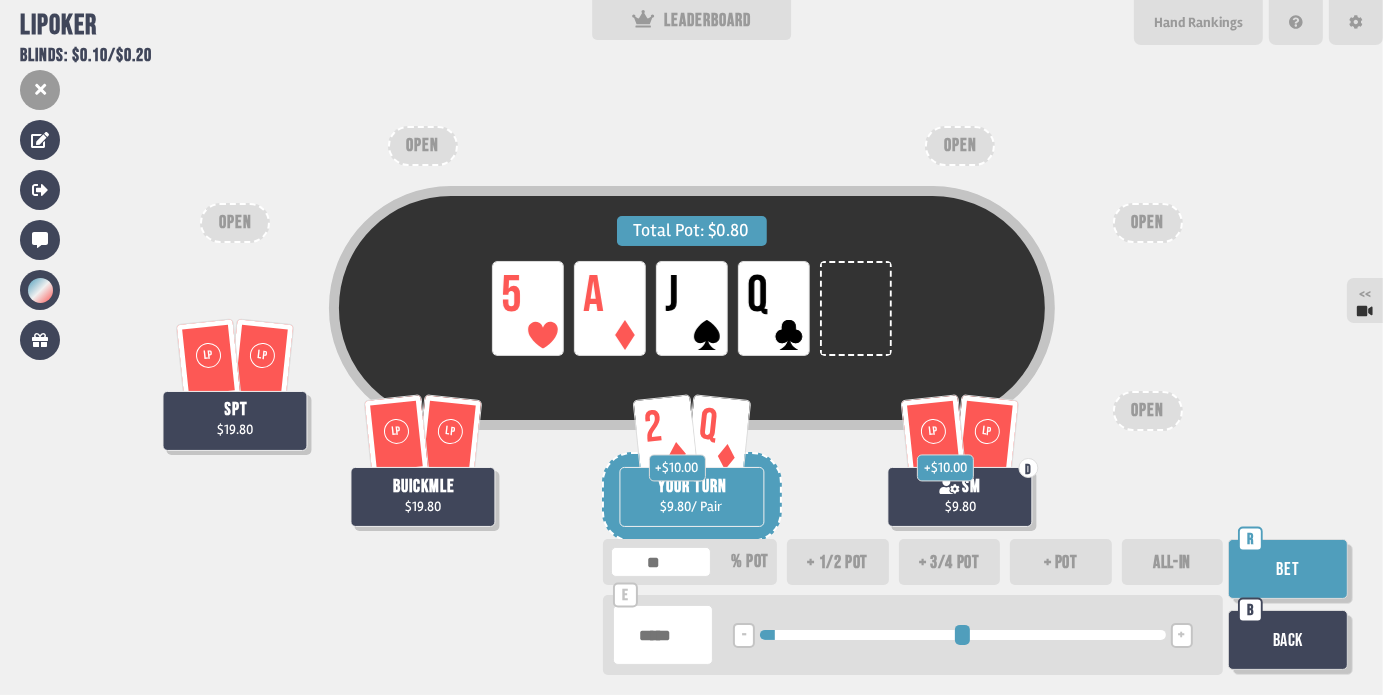 type on "**" 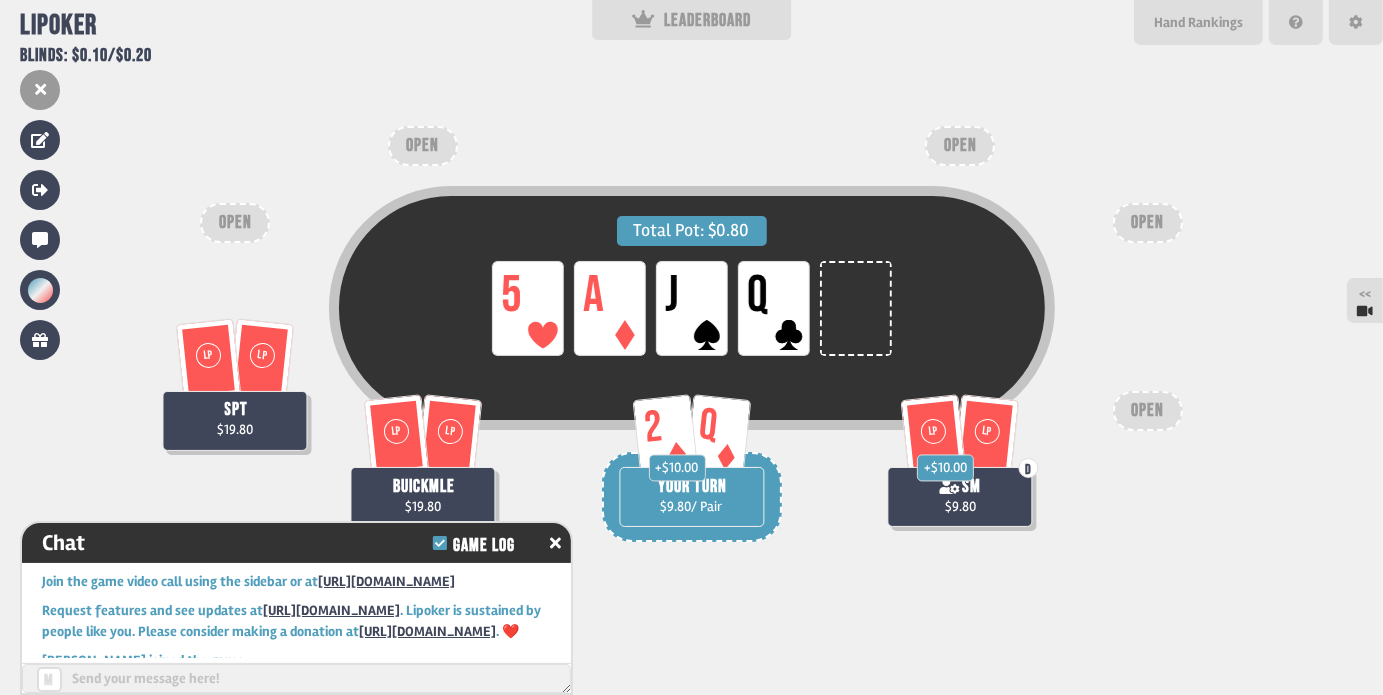 scroll, scrollTop: 788, scrollLeft: 0, axis: vertical 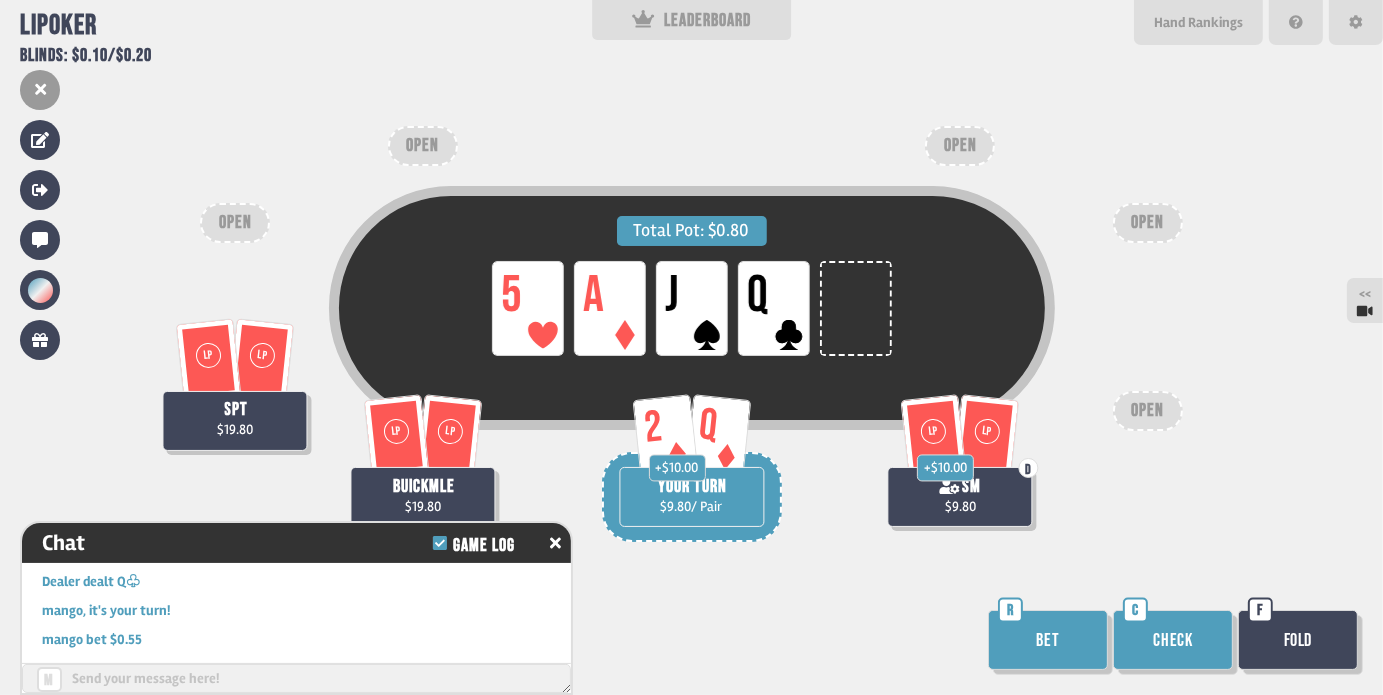 click on "Bet" at bounding box center [1048, 640] 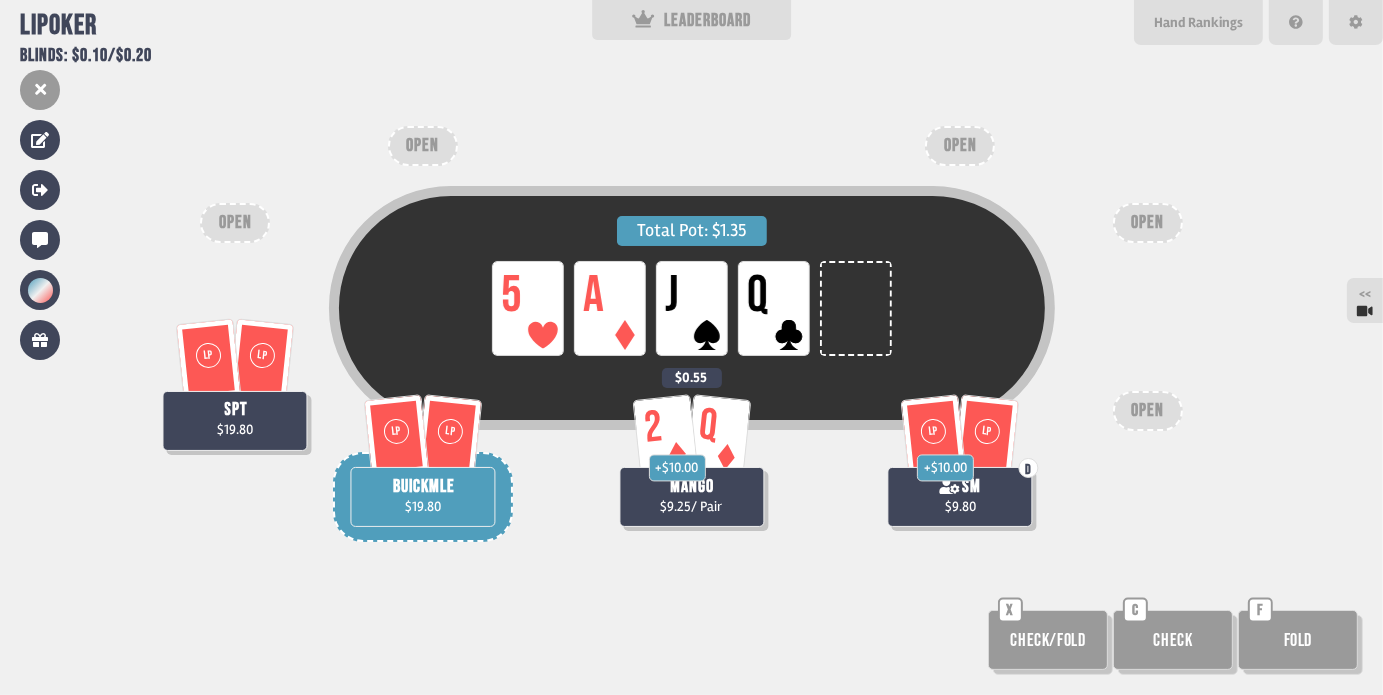 click on "Total Pot: $1.35   LP 5 LP A LP J LP Q LP LP D + $10.00 sm $9.80  LP LP spt $19.80  LP LP buickmle $19.80  2 Q + $10.00 mango $9.25   / Pair $0.55  OPEN OPEN OPEN OPEN OPEN Check/Fold X Check C Fold F" at bounding box center (691, 347) 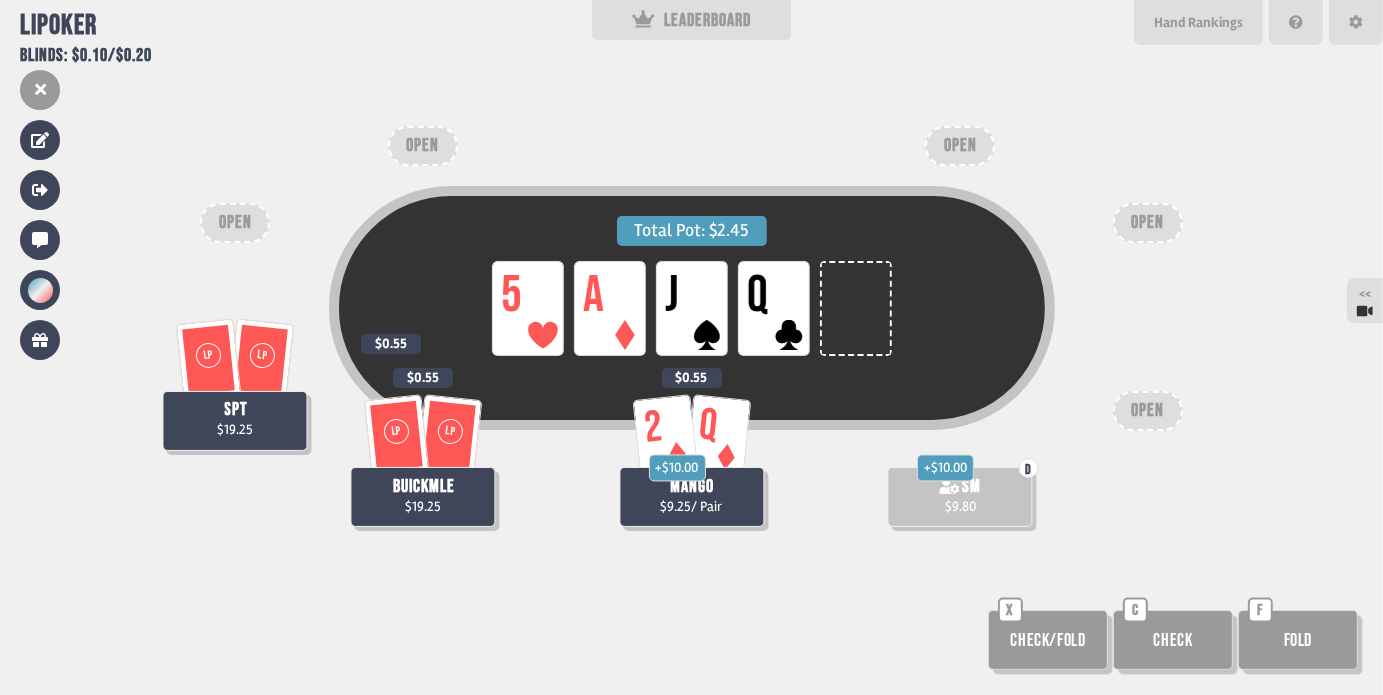 click on "OPEN" at bounding box center [1148, 411] 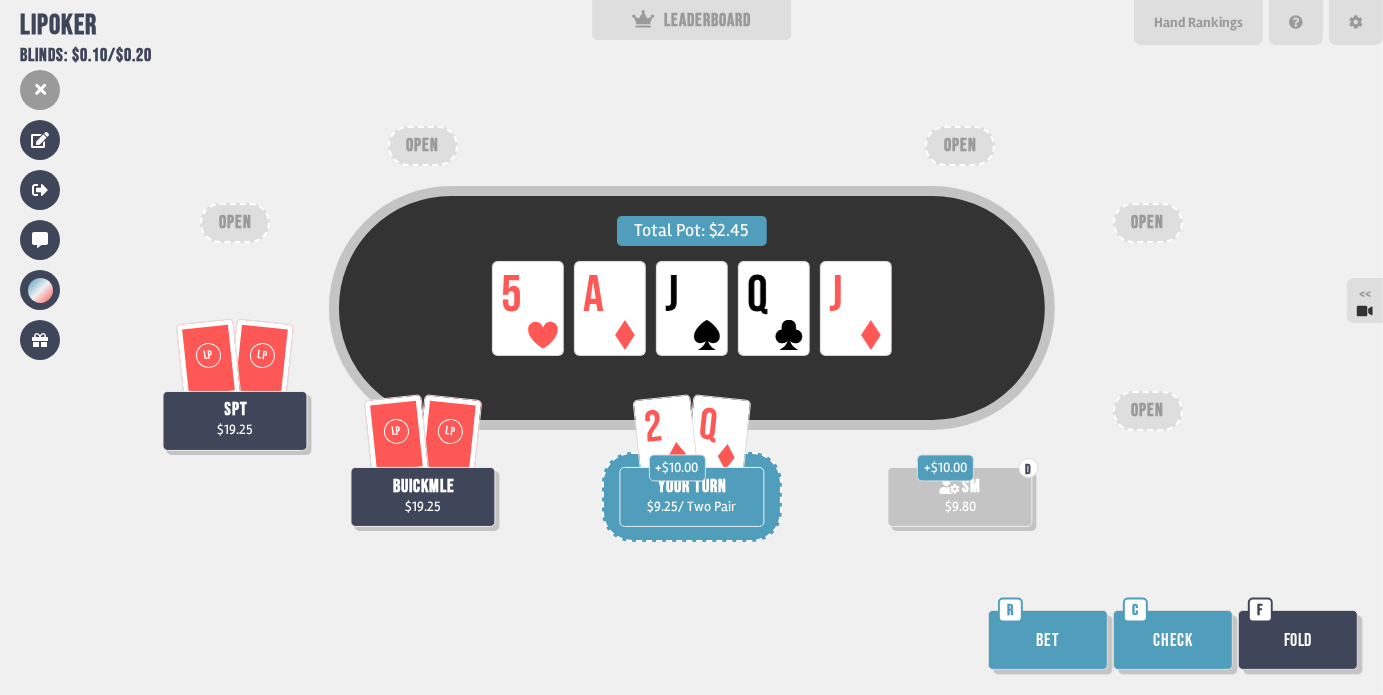 click on "Bet" at bounding box center [1048, 640] 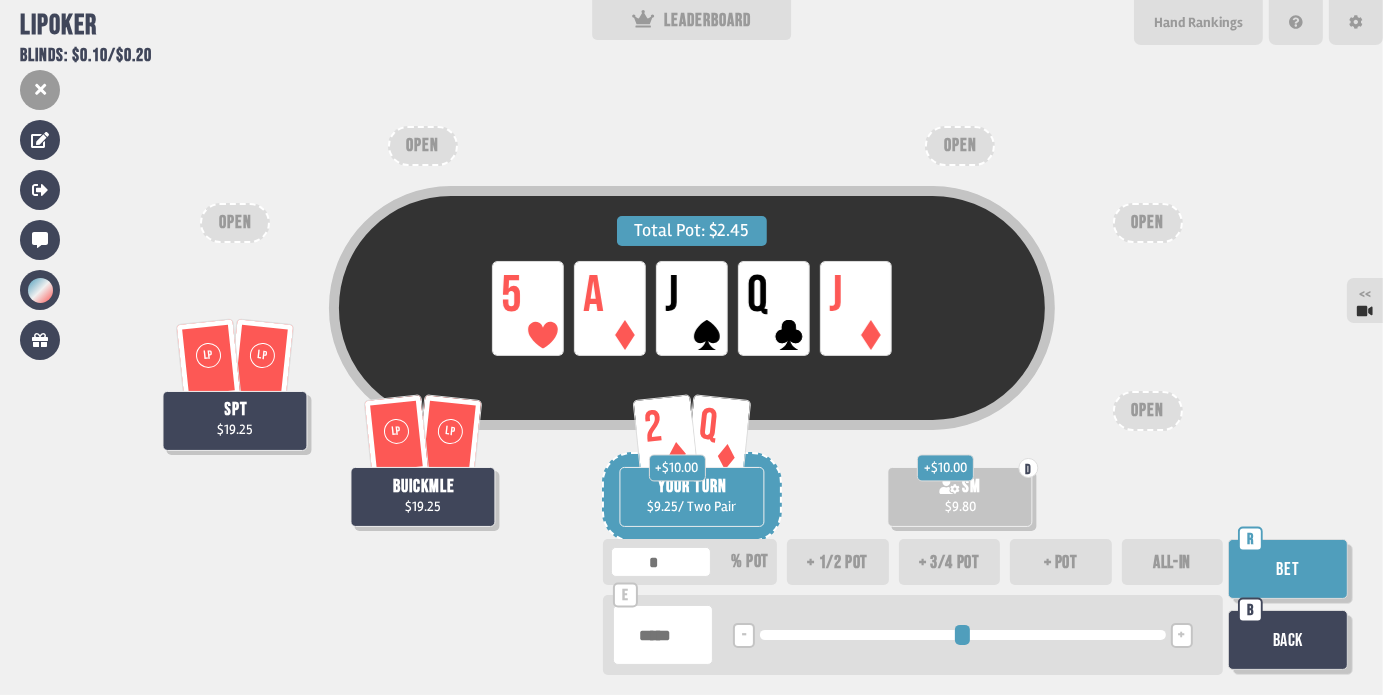 type on "**" 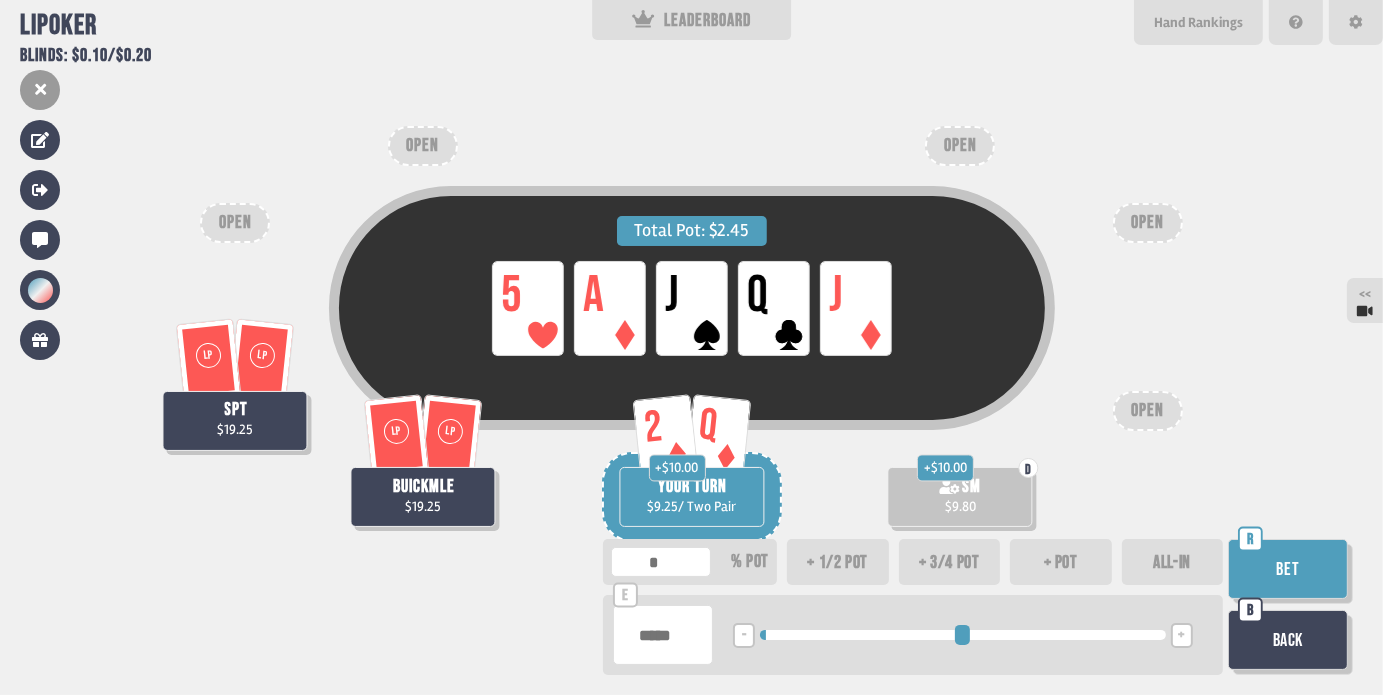 type on "**" 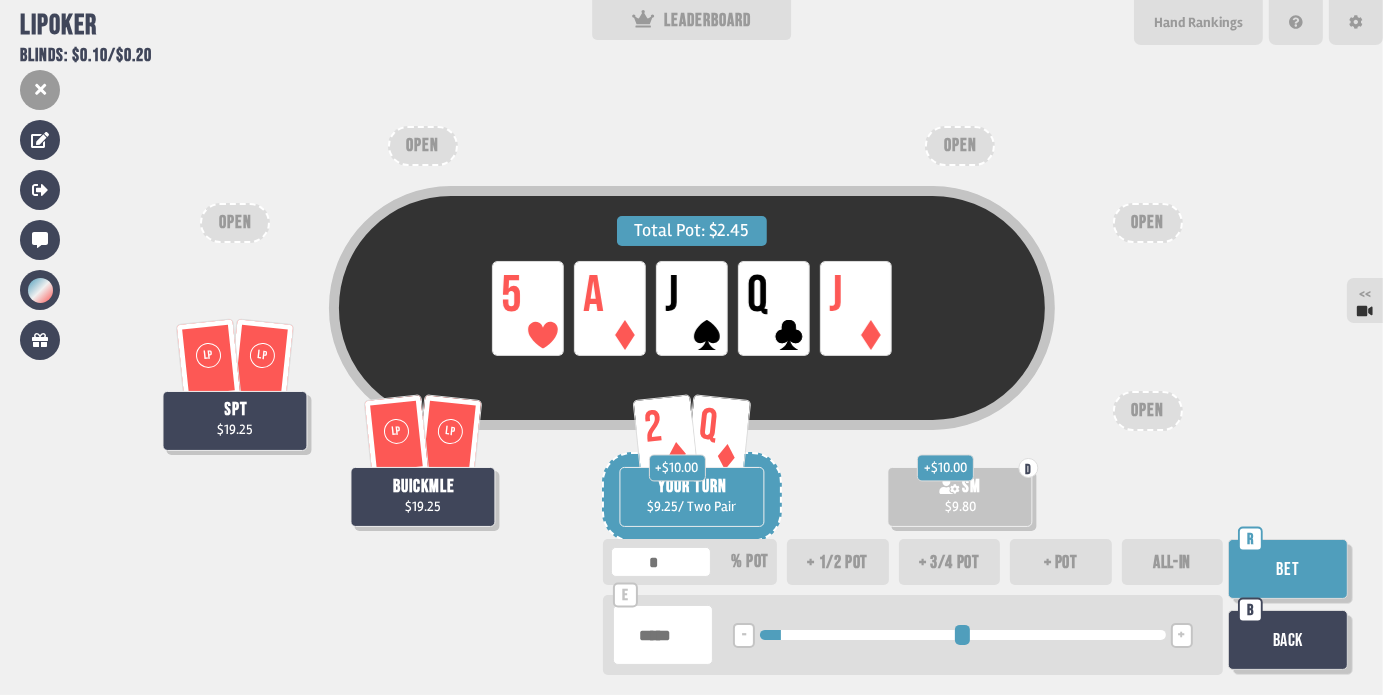 type on "**" 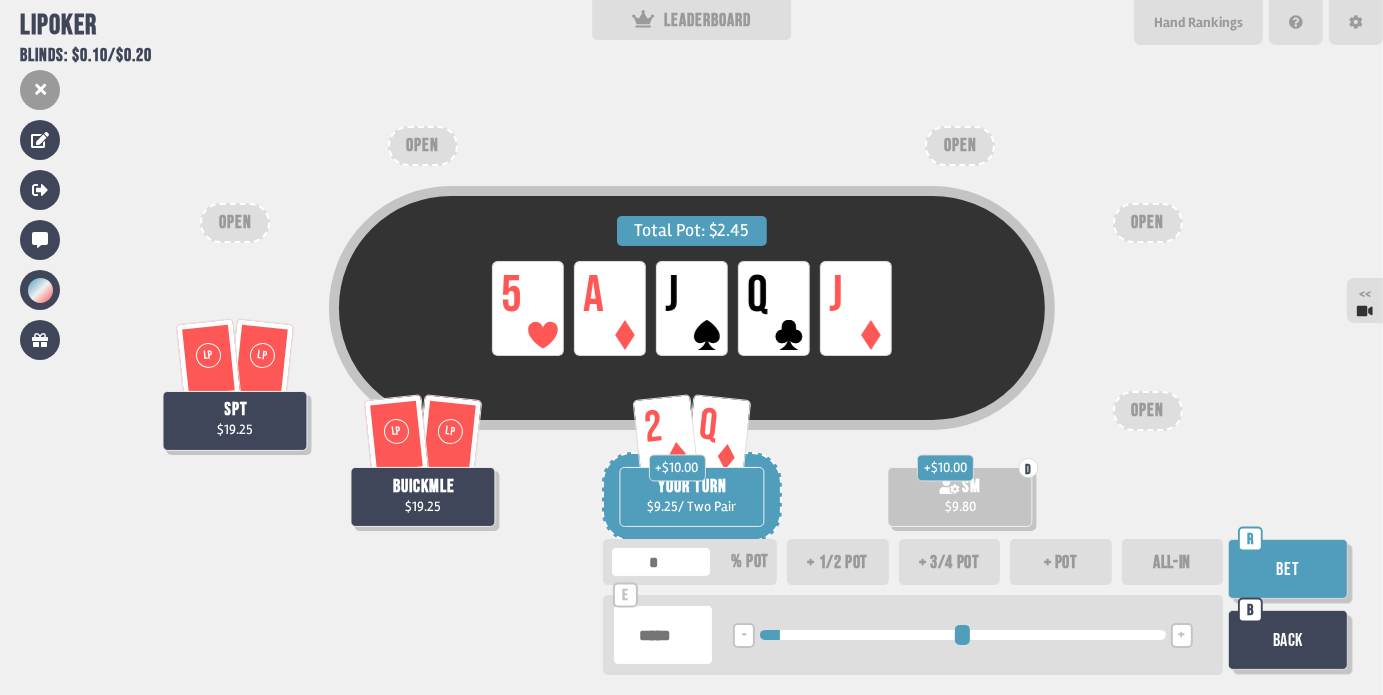 type on "****" 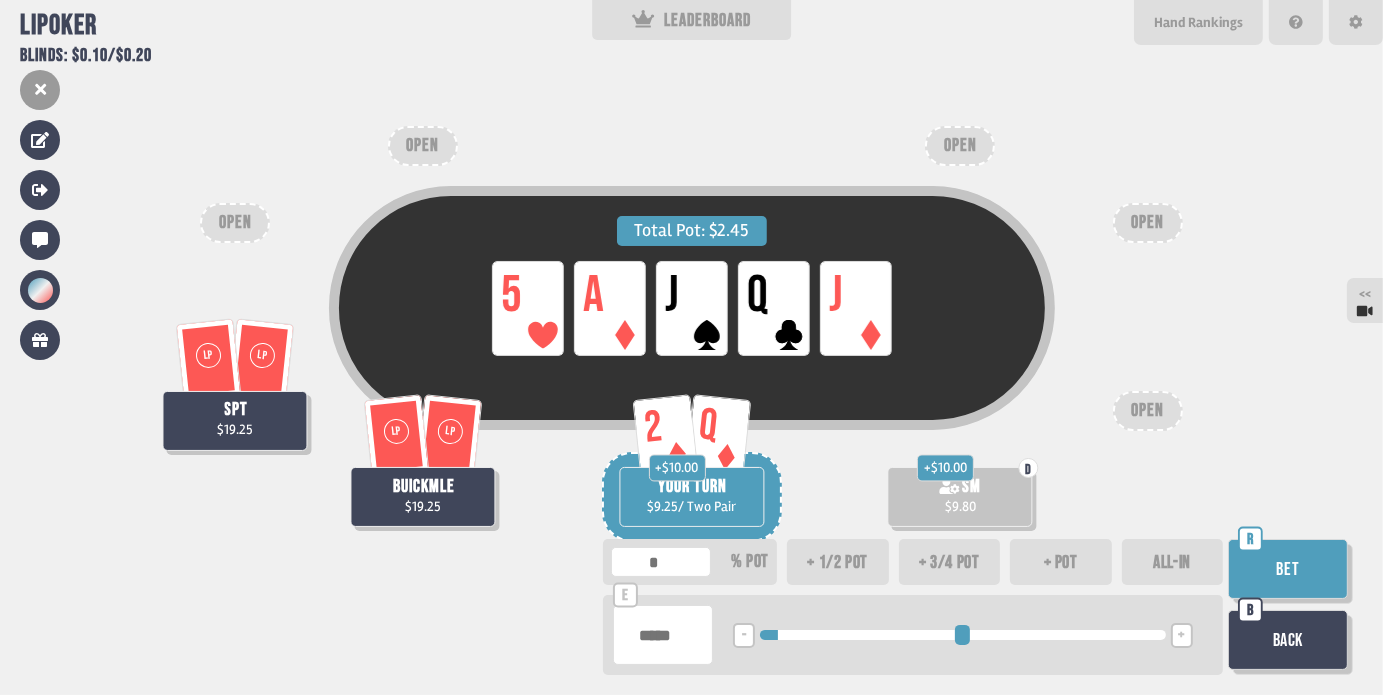 type on "**" 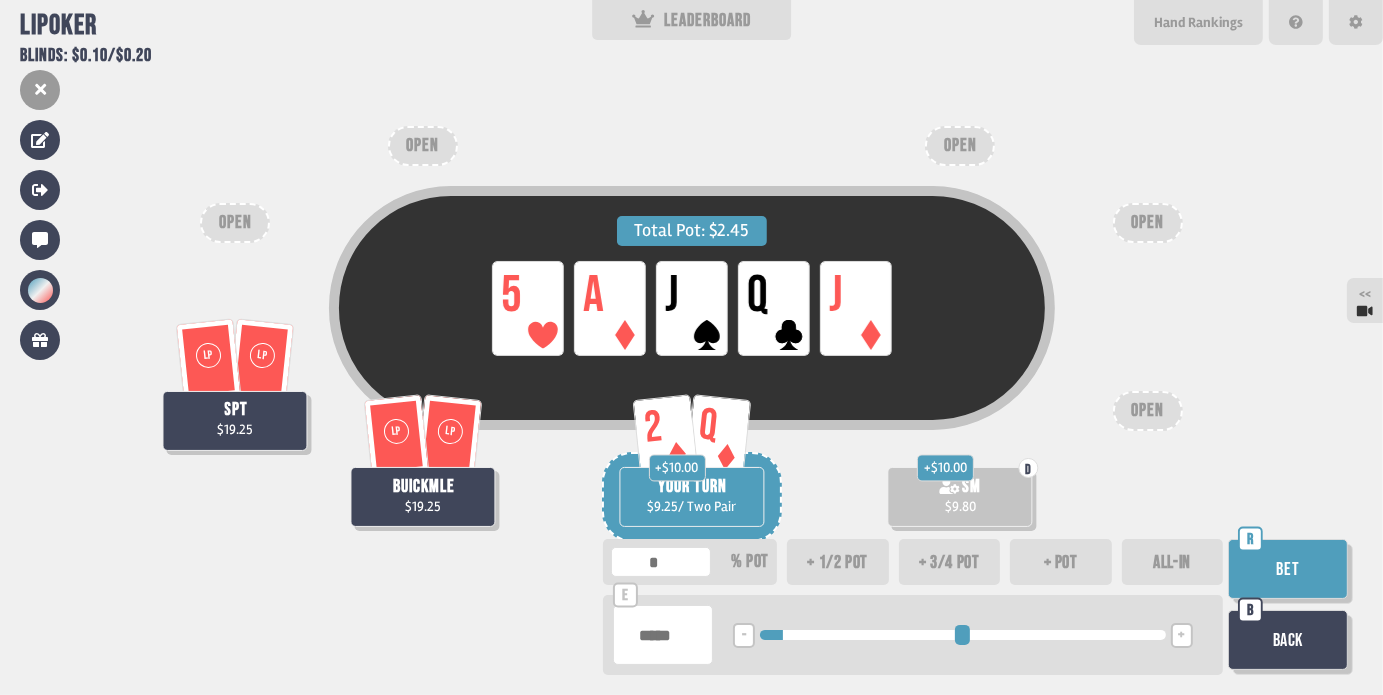 type on "****" 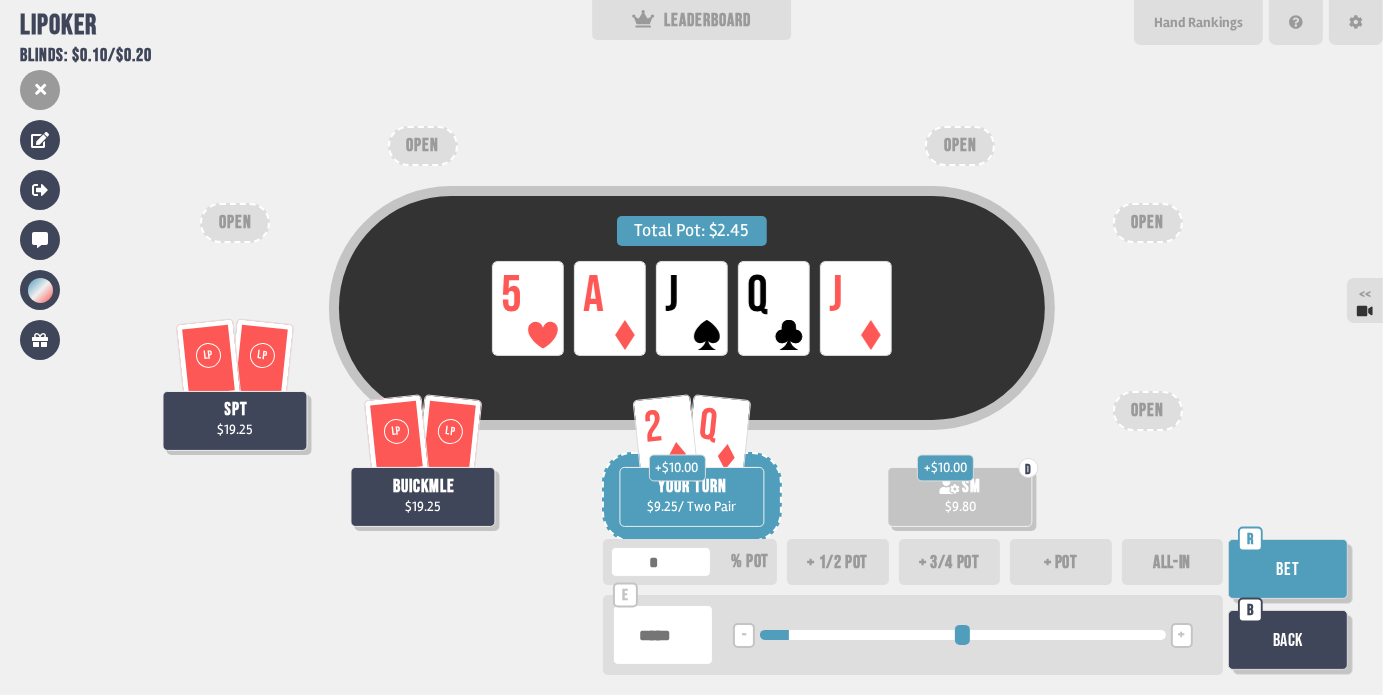 type on "**" 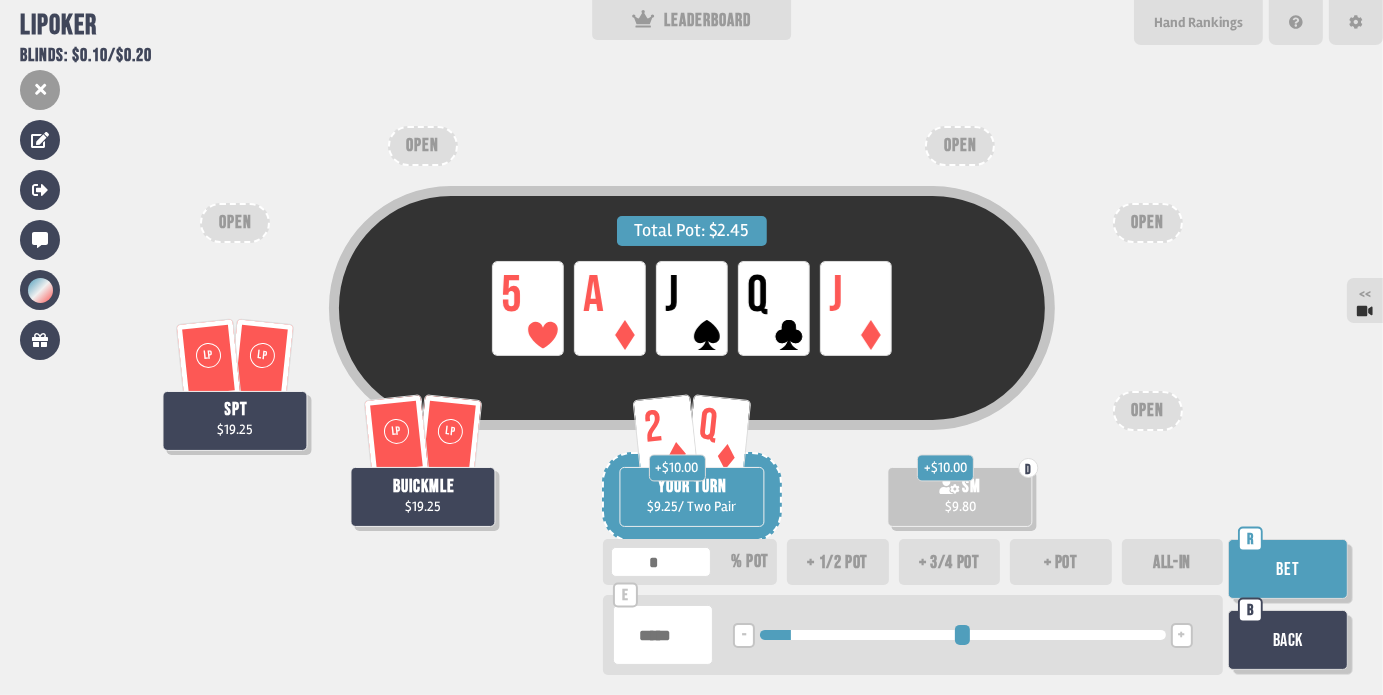 type on "****" 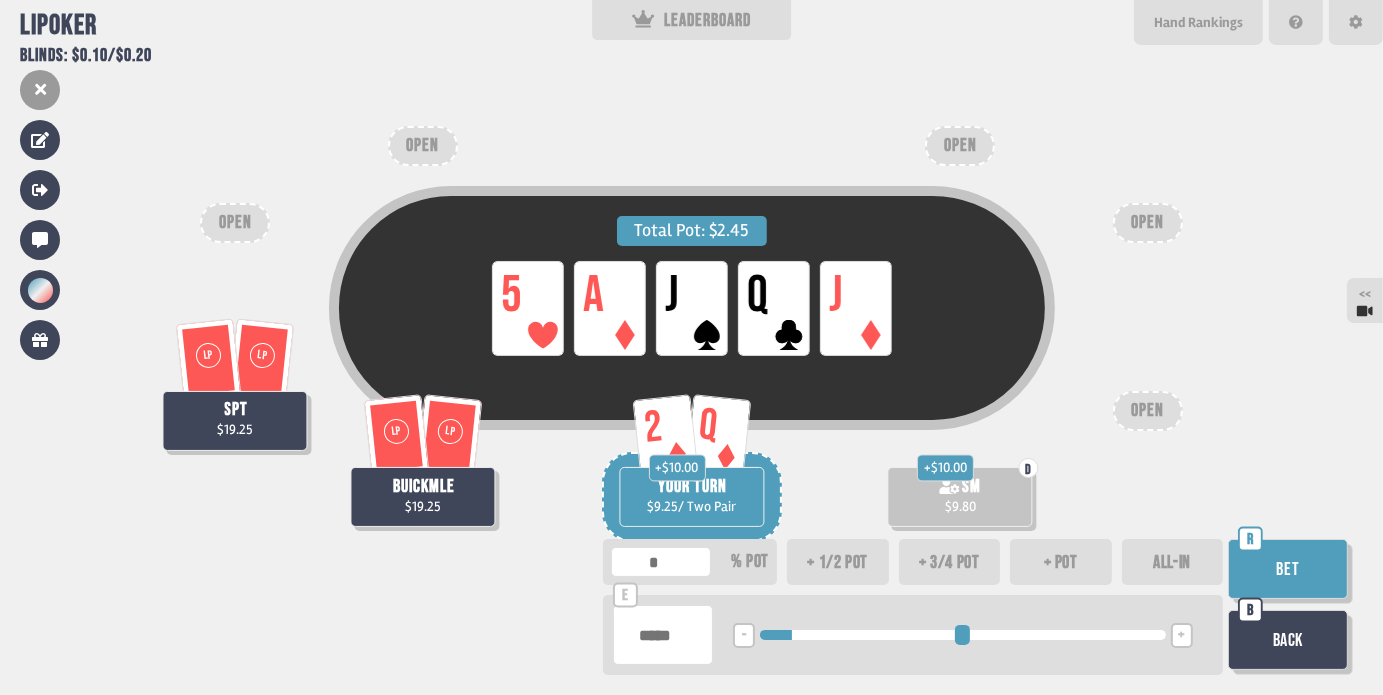 click on "Bet" at bounding box center [1288, 569] 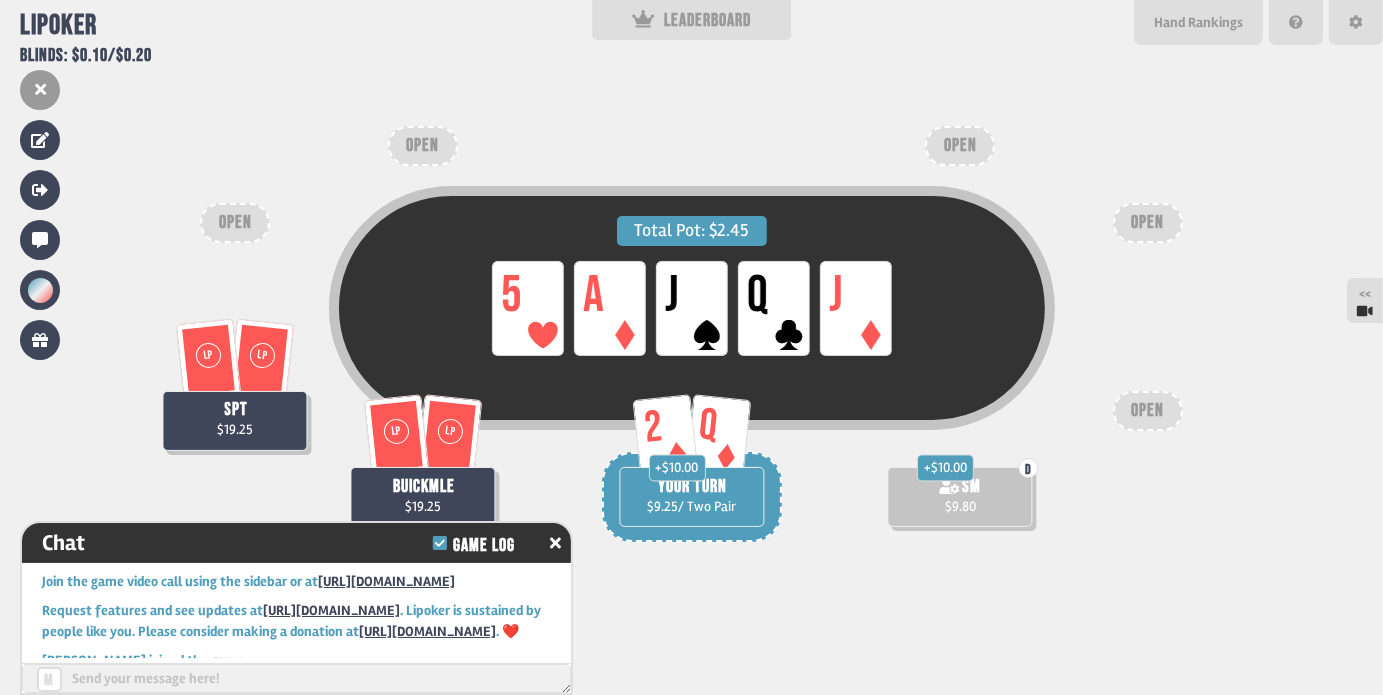 scroll, scrollTop: 962, scrollLeft: 0, axis: vertical 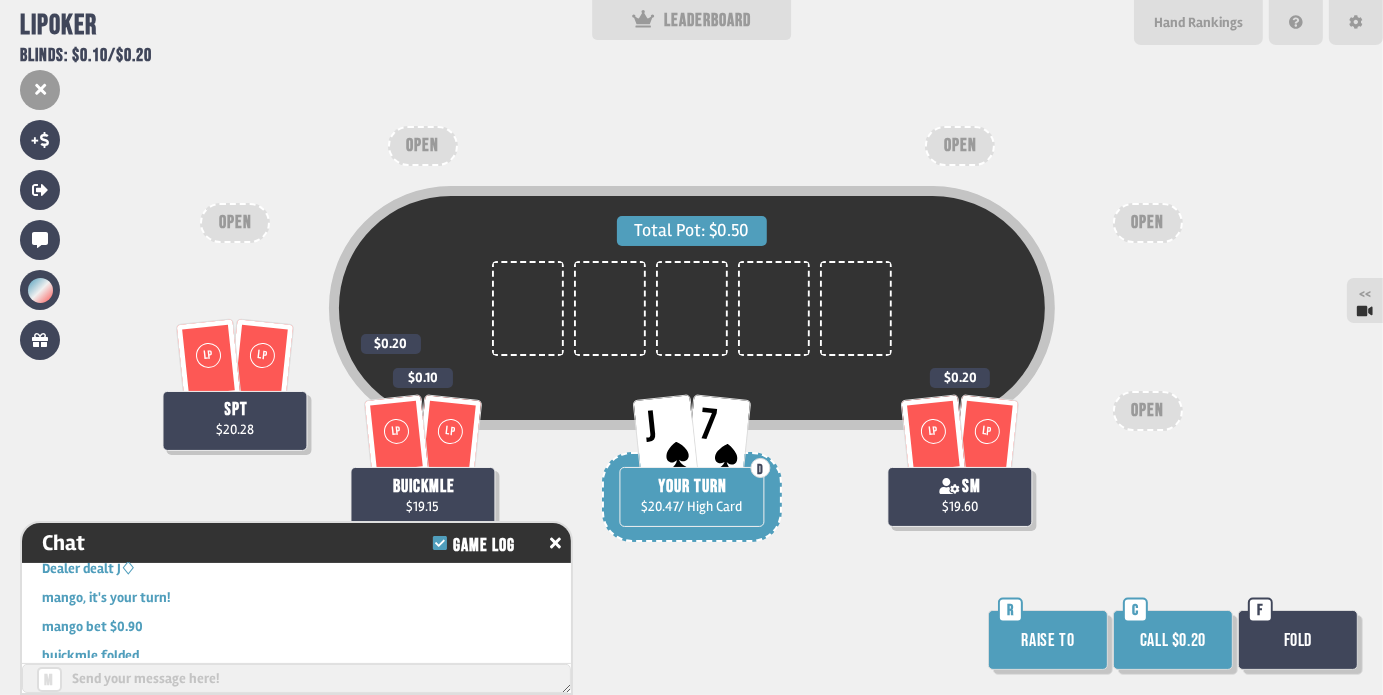 click on "Call $0.20" at bounding box center (1173, 640) 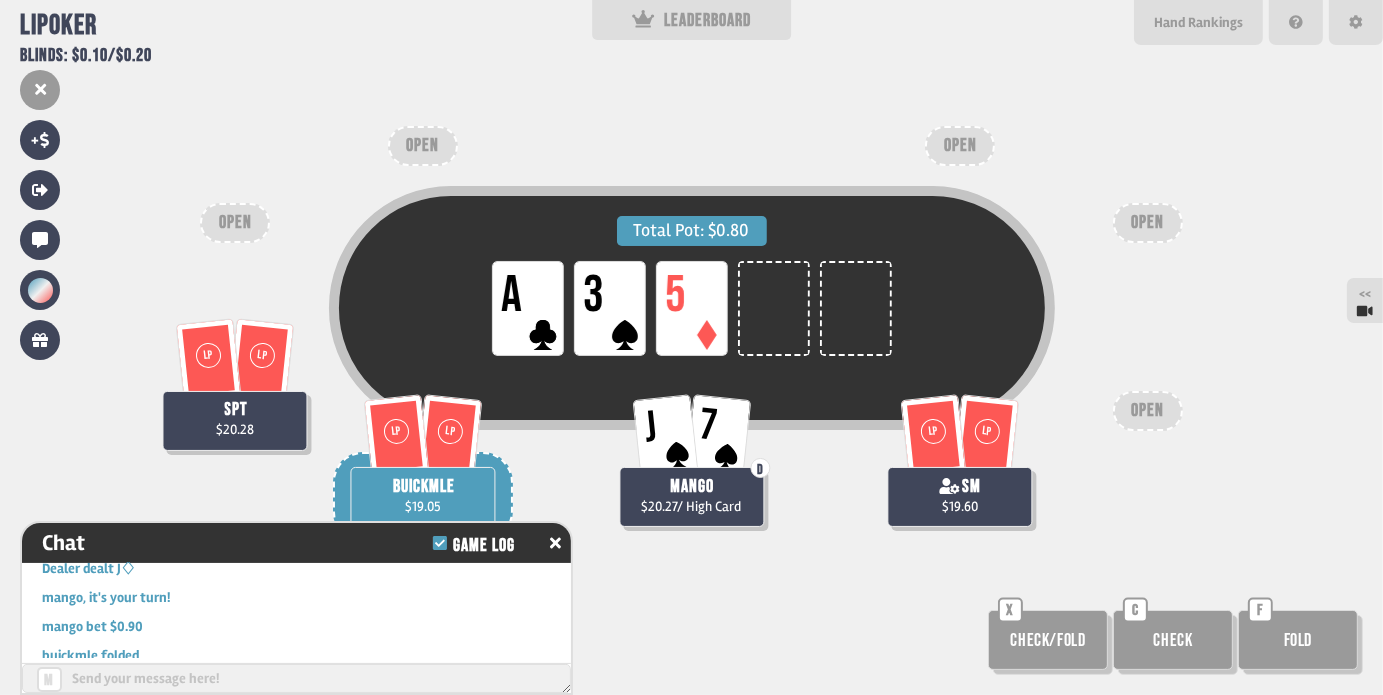 click on "Total Pot: $0.80   LP A LP 3 LP 5 LP LP sm $19.60  LP LP spt $20.28  LP LP buickmle $19.05  J 7 D mango $20.27   / High Card OPEN OPEN OPEN OPEN OPEN Check/Fold X Check C Fold F" at bounding box center [691, 347] 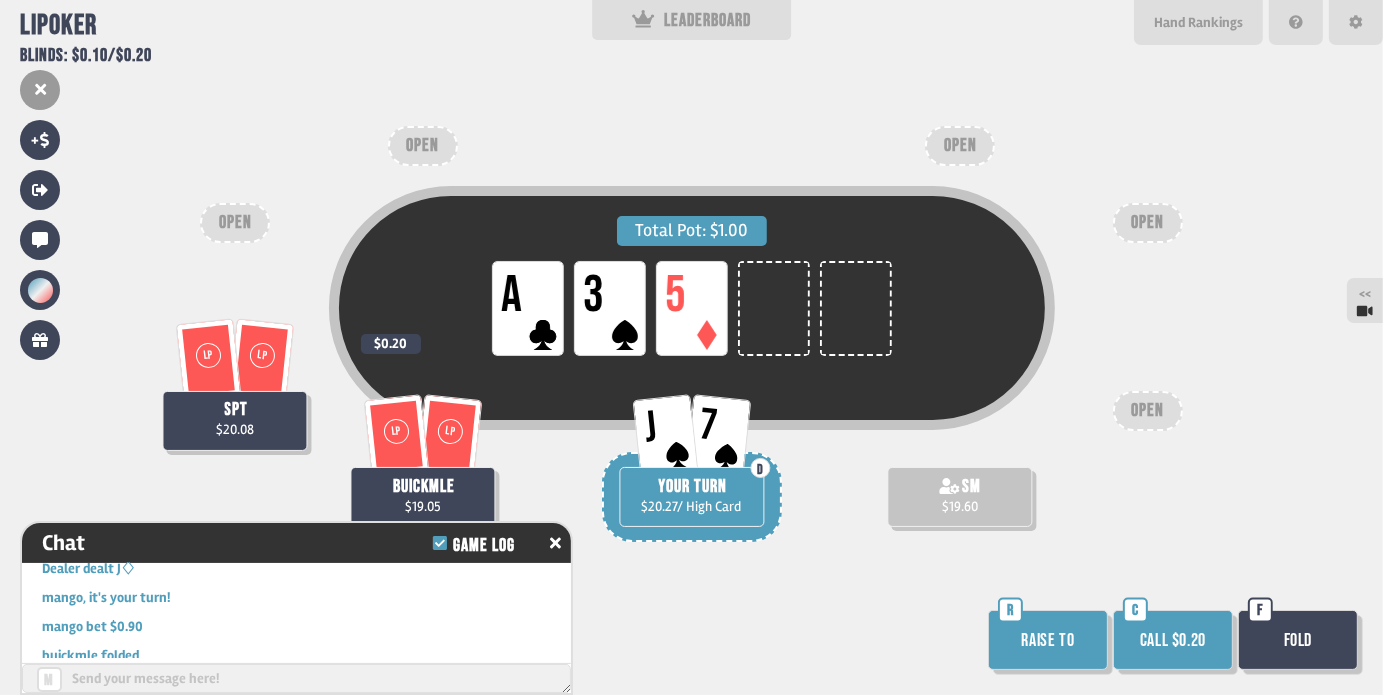 click on "Fold" at bounding box center [1298, 640] 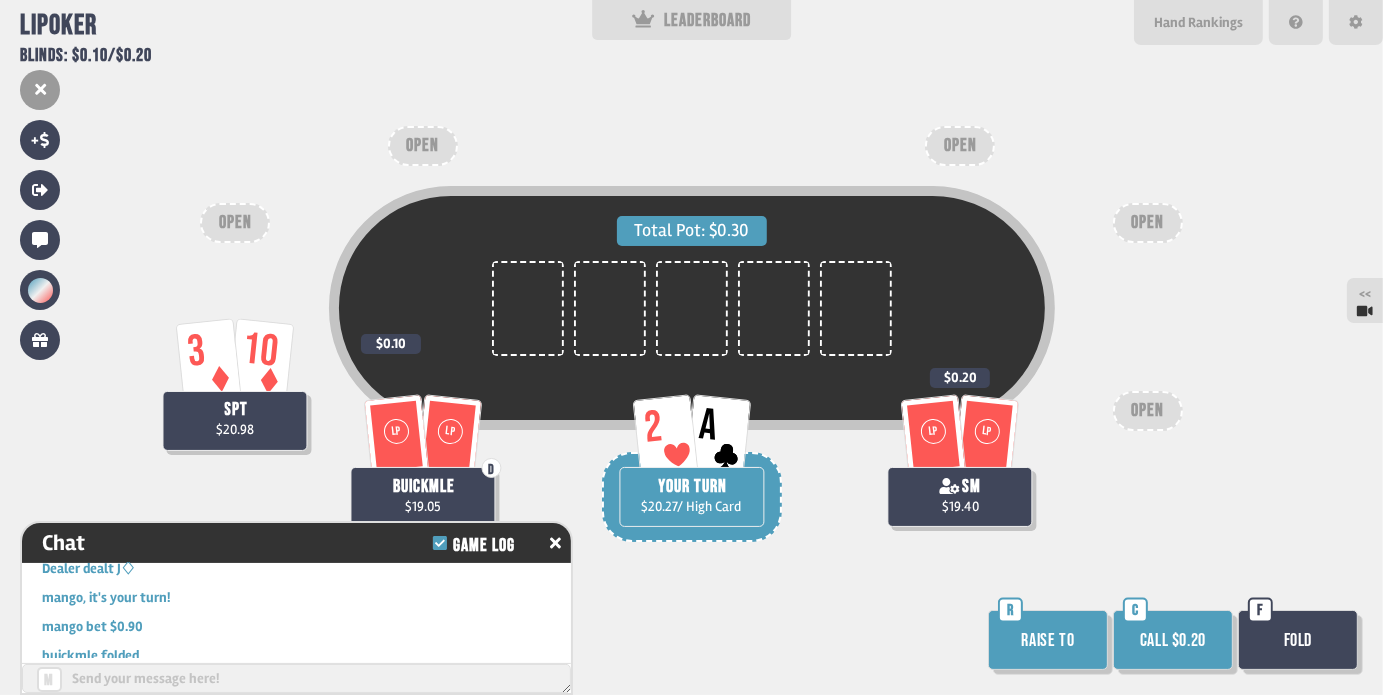 click on "Call $0.20" at bounding box center [1173, 640] 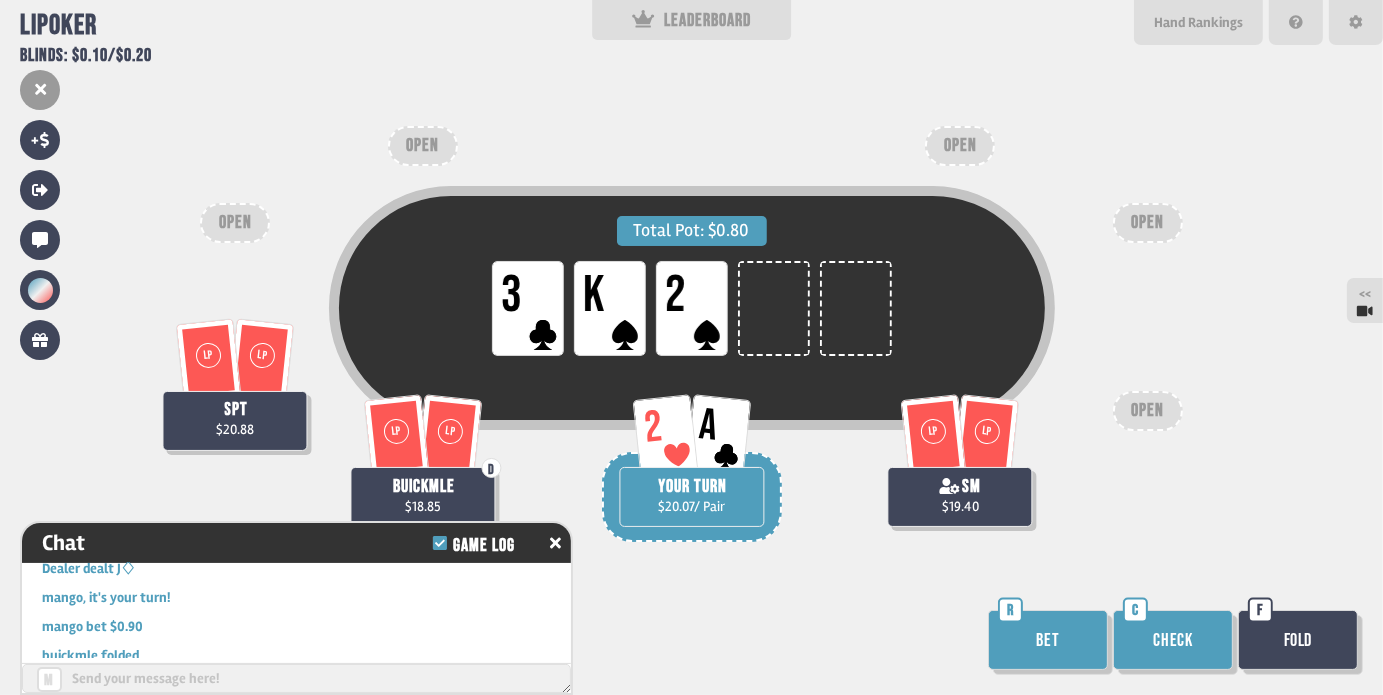 click on "Bet" at bounding box center (1048, 640) 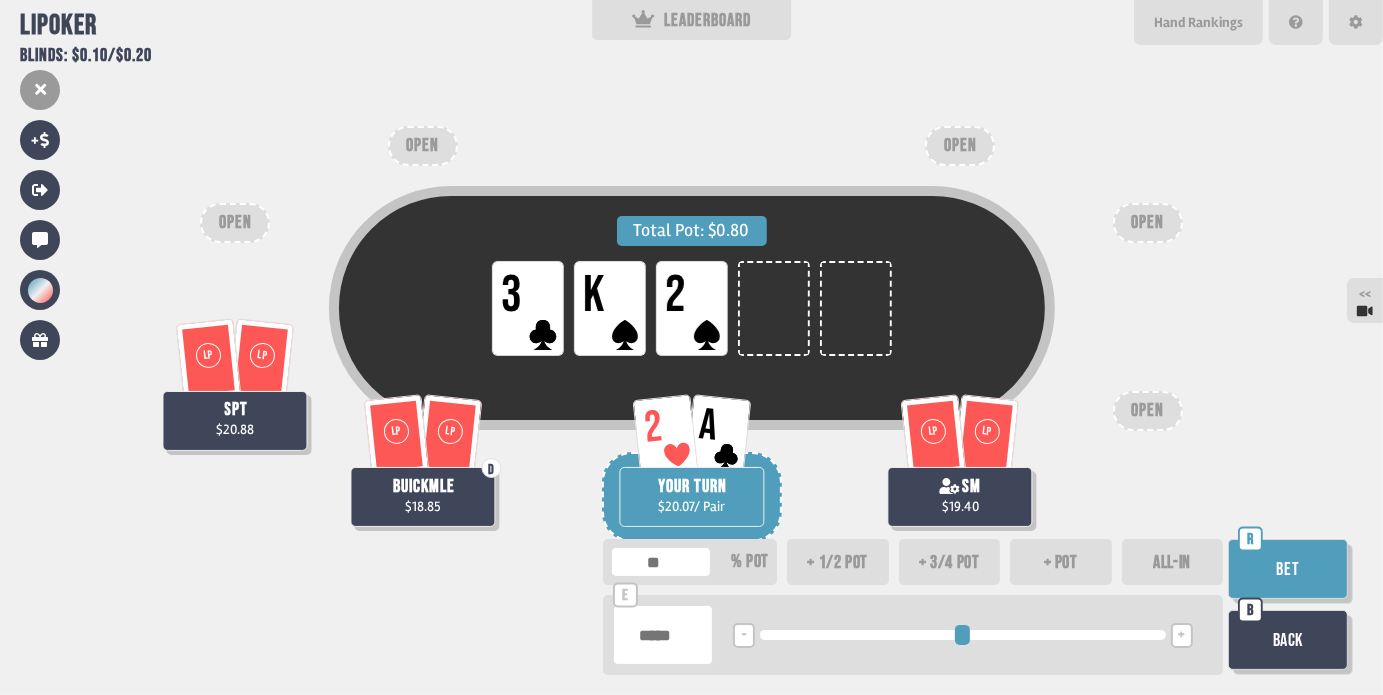 type on "***" 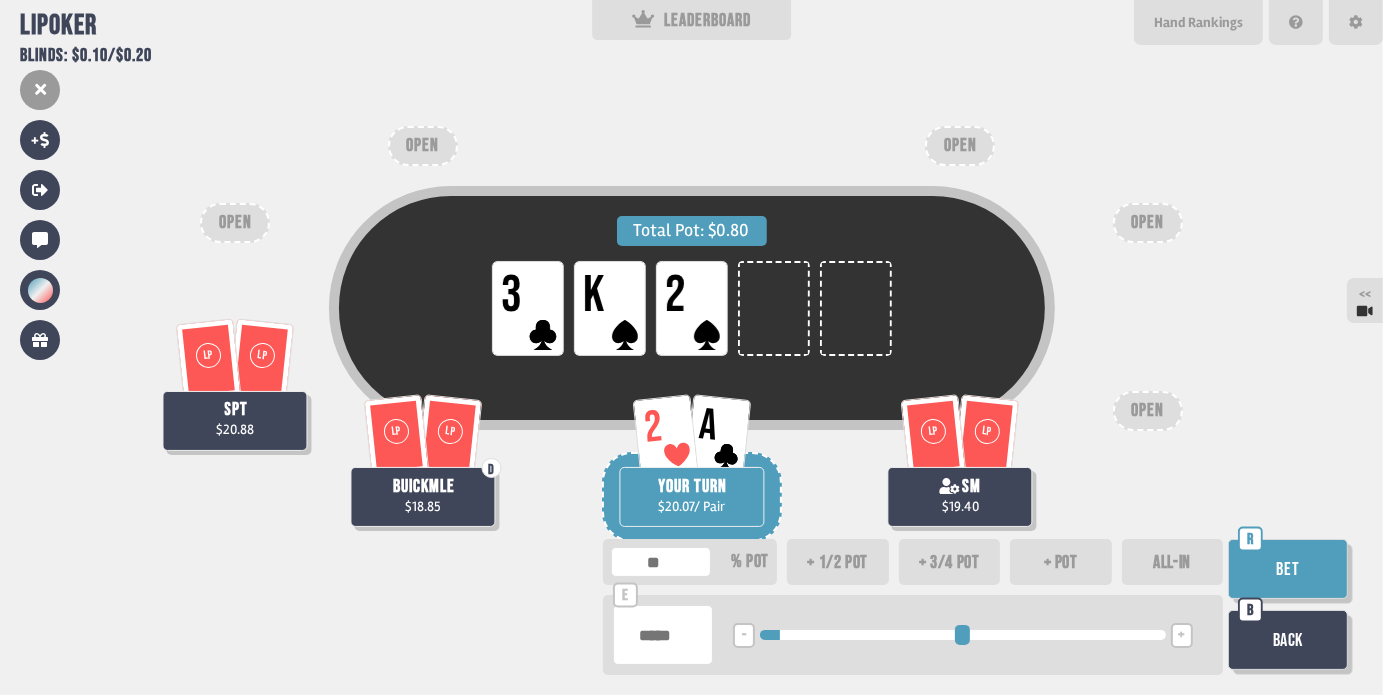type on "***" 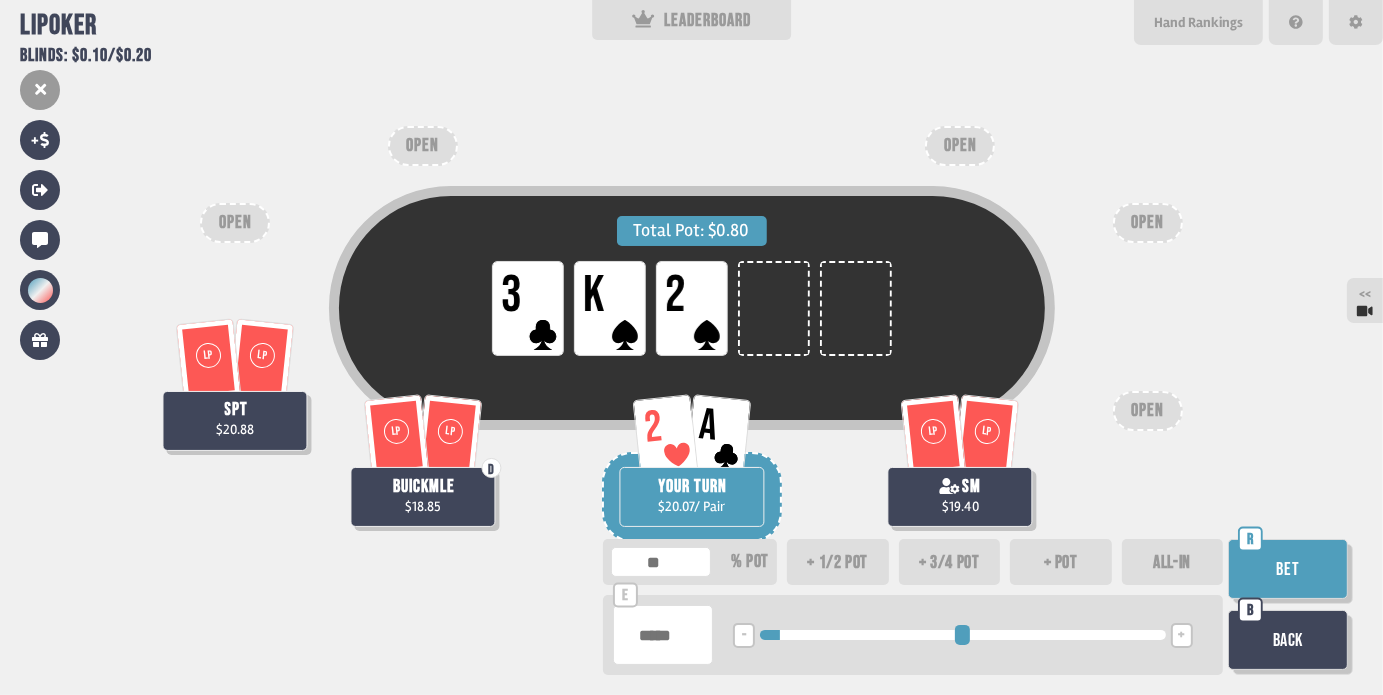click on "Bet" at bounding box center [1288, 569] 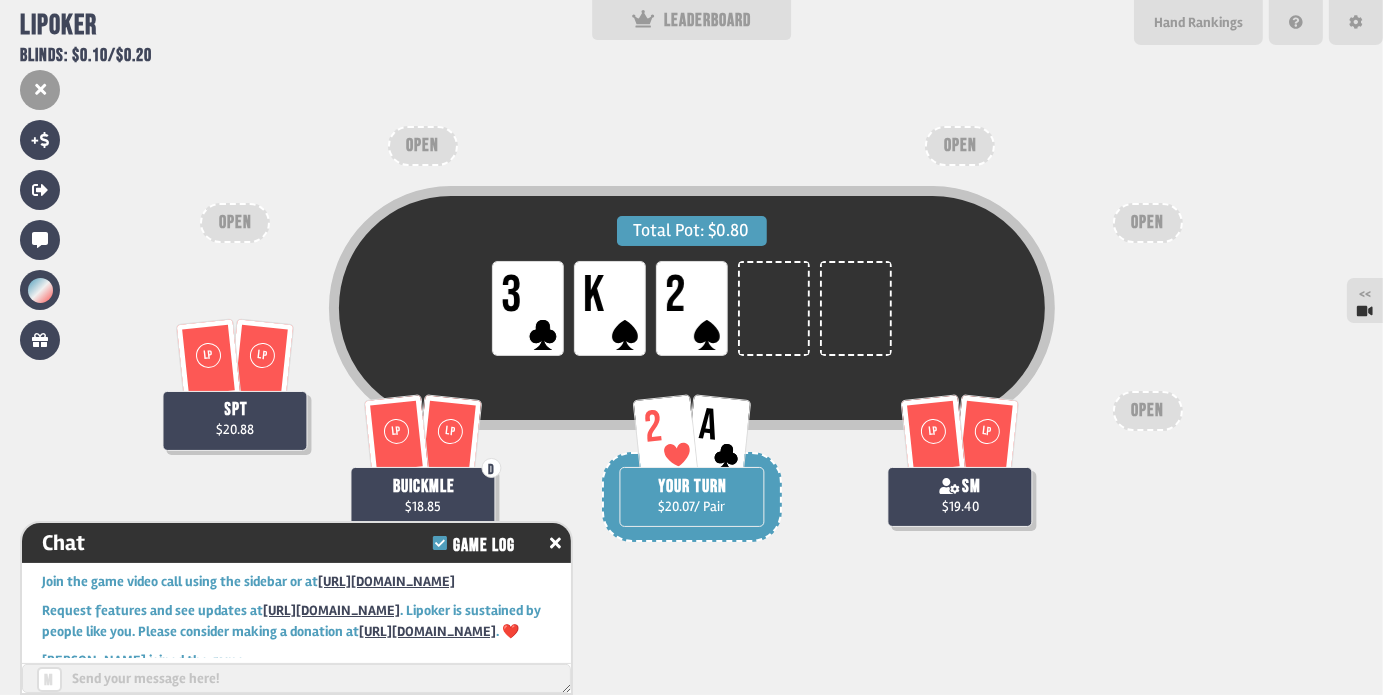 scroll, scrollTop: 1890, scrollLeft: 0, axis: vertical 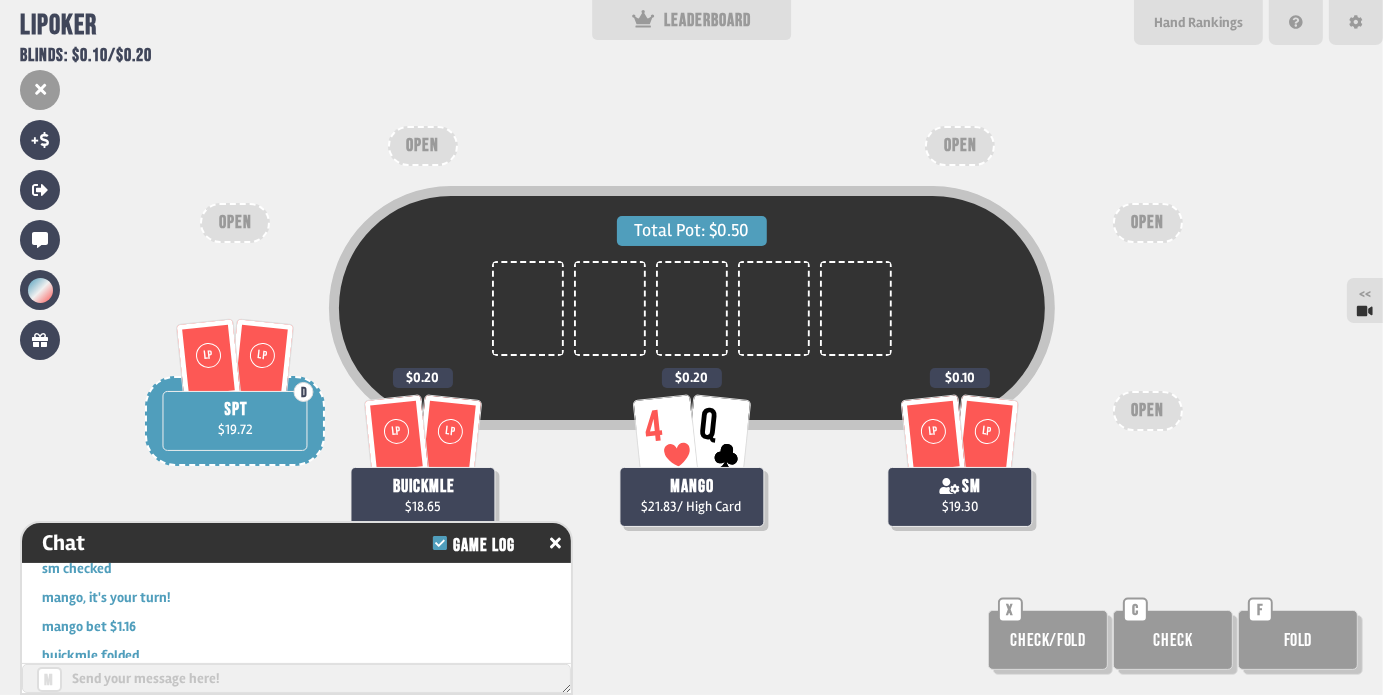 click on "Total Pot: $0.50   LP LP sm $19.30  $0.10  LP LP D spt $19.72  LP LP buickmle $18.65  $0.20  4 Q mango $21.83   / High Card $0.20  OPEN OPEN OPEN OPEN OPEN Check/Fold X Check C Fold F" at bounding box center (691, 347) 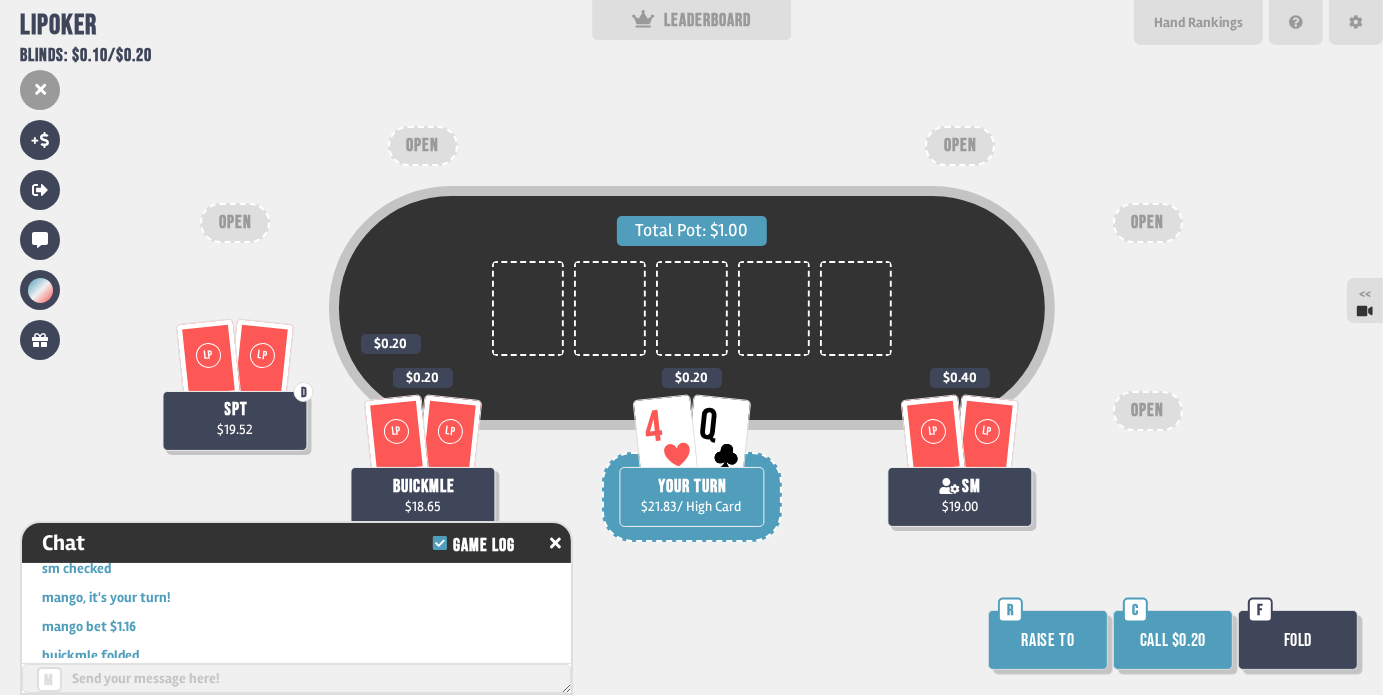 click on "Call $0.20" at bounding box center [1173, 640] 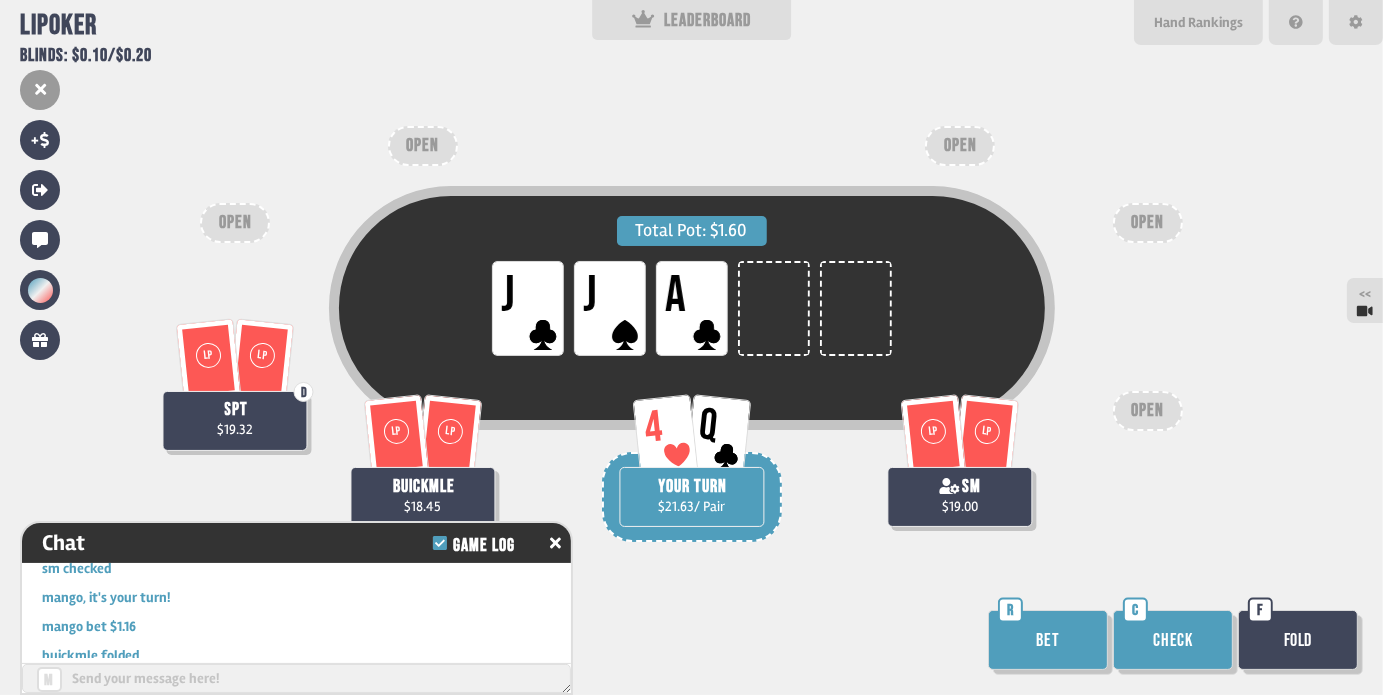 click on "Bet" at bounding box center (1048, 640) 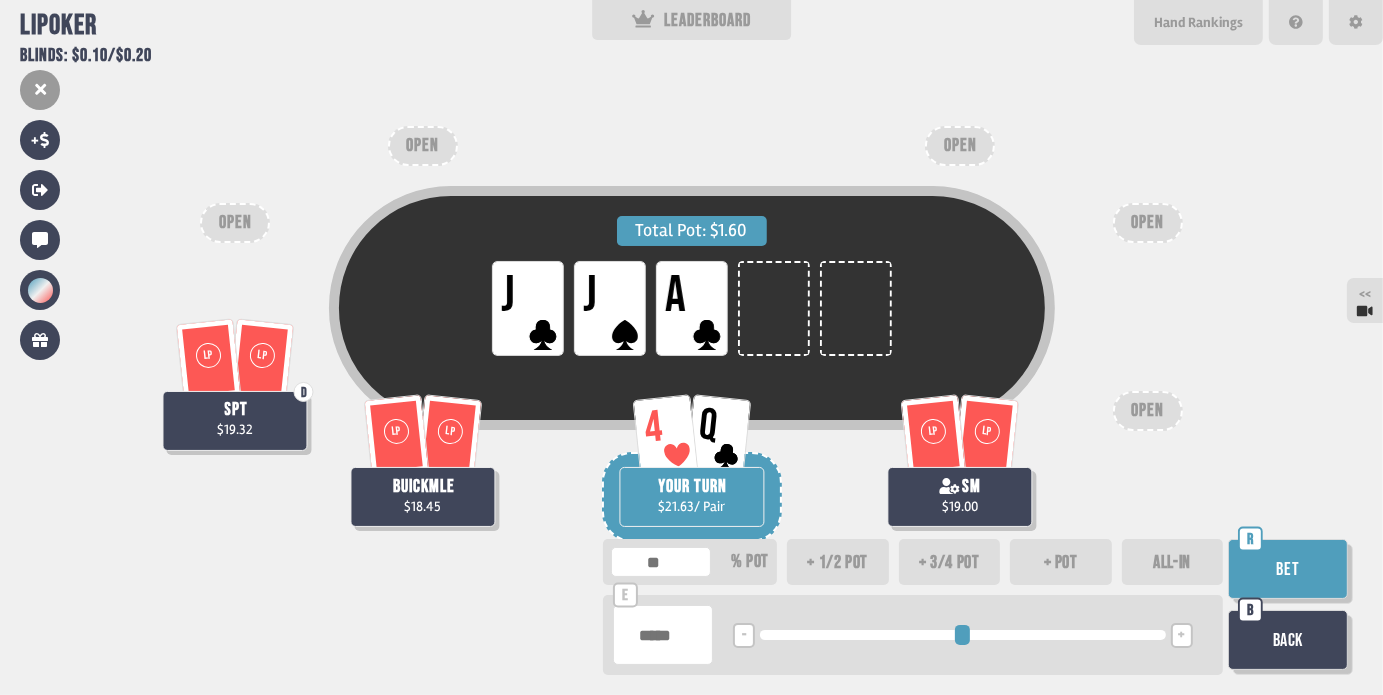 type on "**" 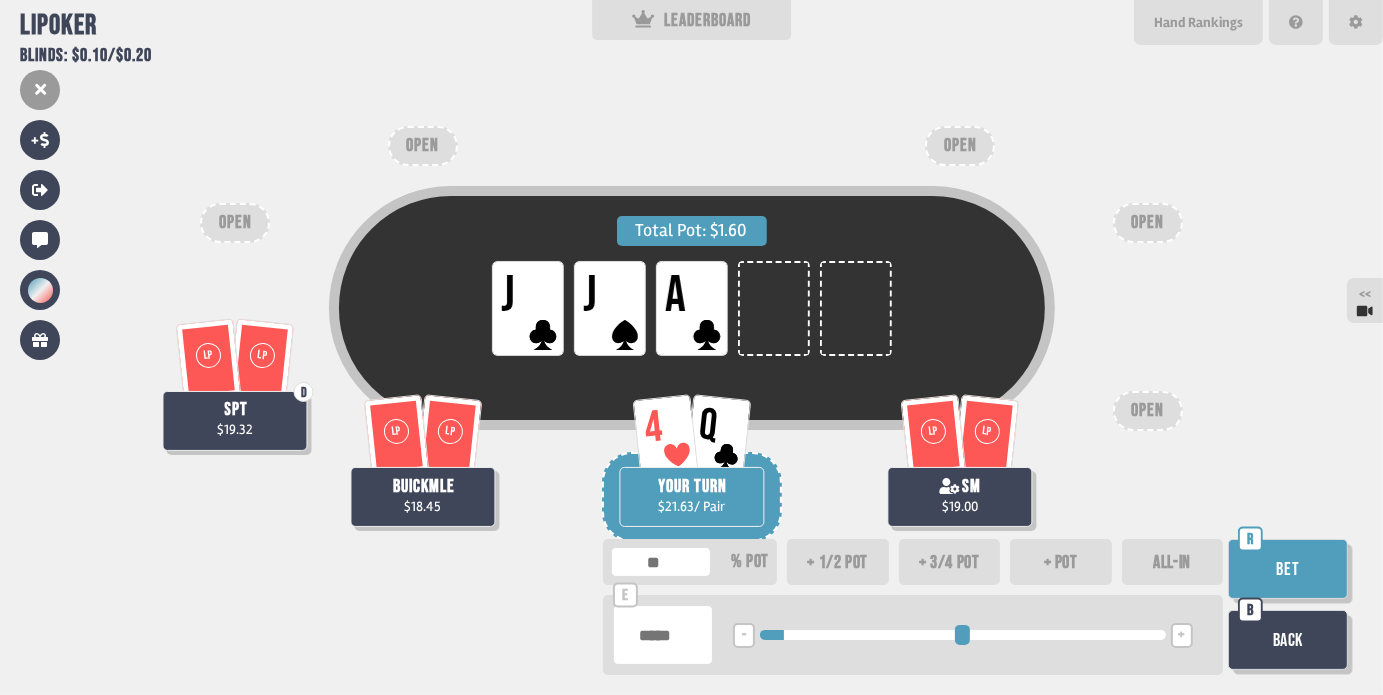 type on "***" 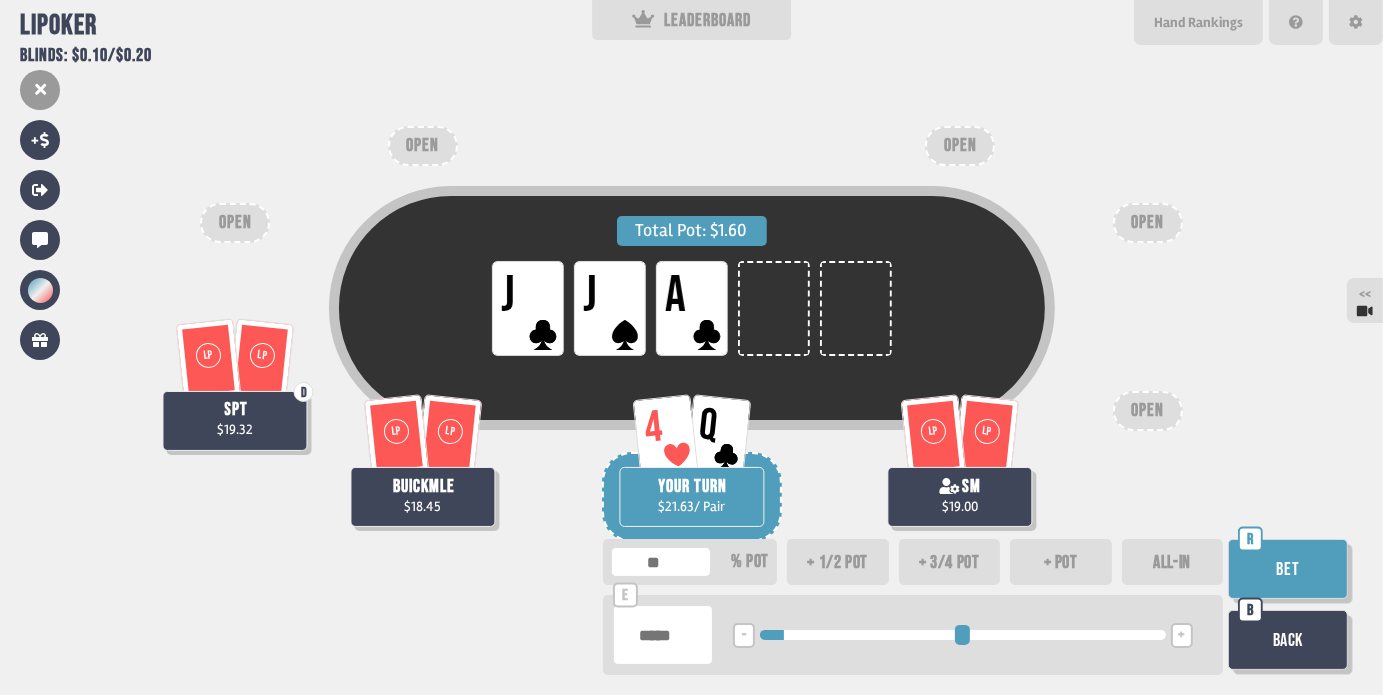 click on "Bet" at bounding box center (1288, 569) 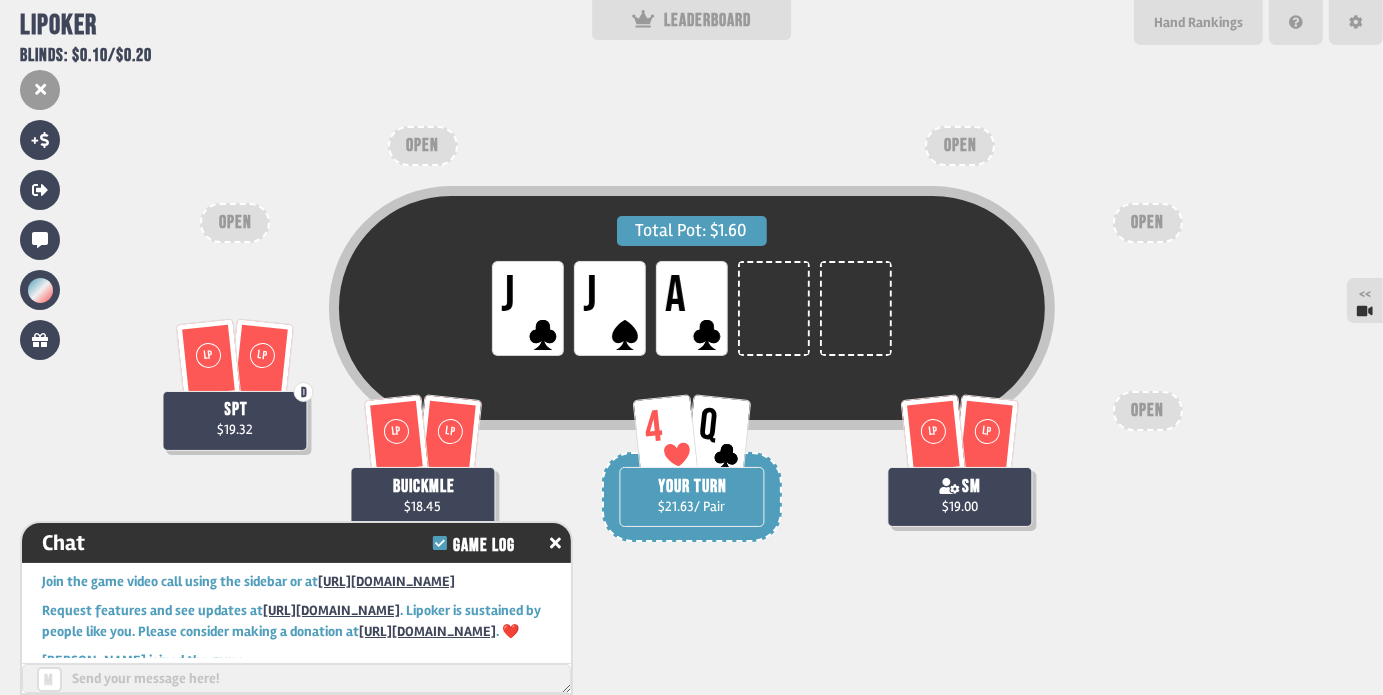 scroll, scrollTop: 2441, scrollLeft: 0, axis: vertical 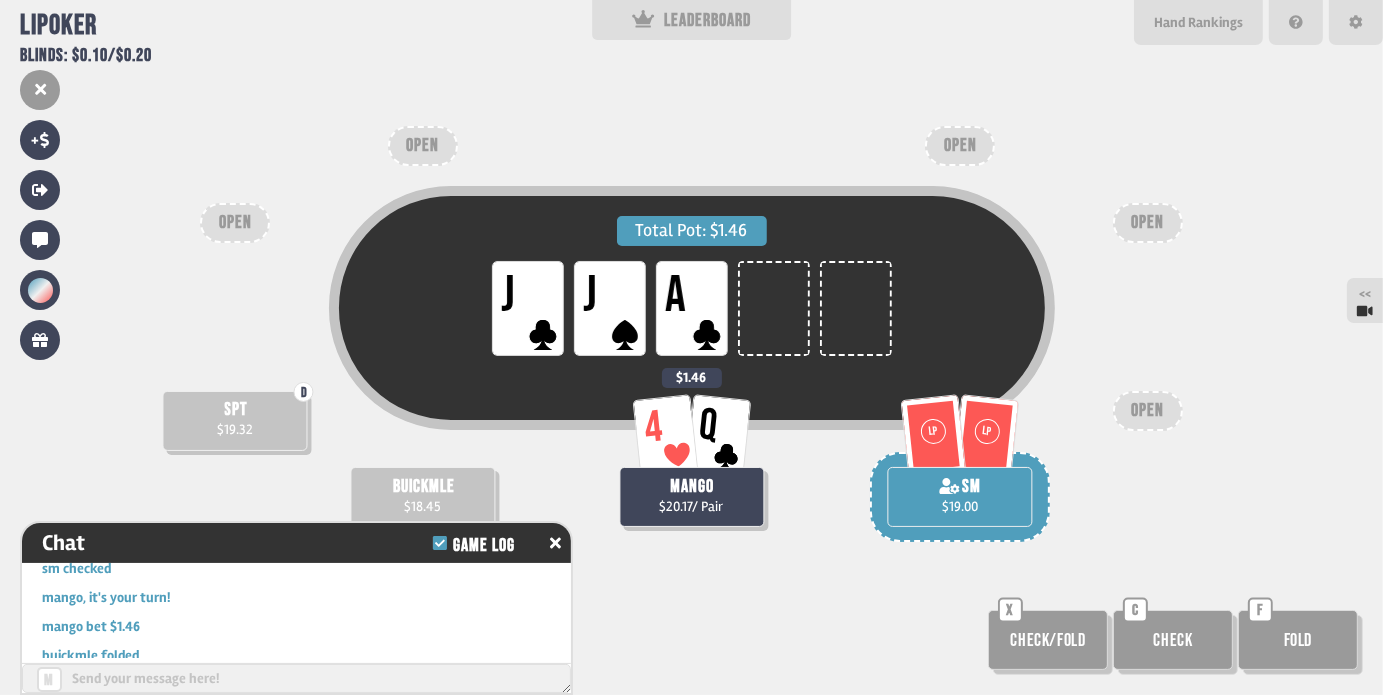 click on "Total Pot: $1.46   LP J LP J LP A LP LP sm $19.00  D spt $19.32  buickmle $18.45  4 Q mango $20.17   / Pair $1.46  OPEN OPEN OPEN OPEN OPEN Check/Fold X Check C Fold F" at bounding box center (691, 347) 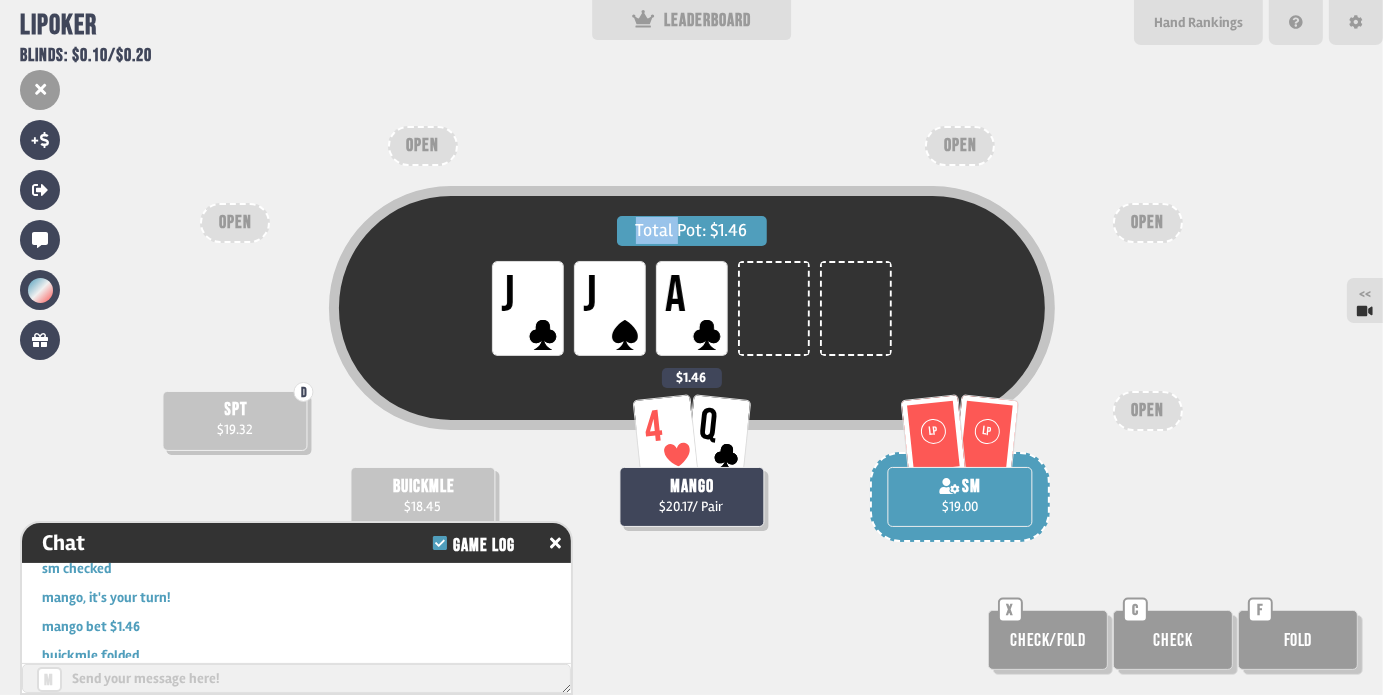 click on "Total Pot: $1.46   LP J LP J LP A LP LP sm $19.00  D spt $19.32  buickmle $18.45  4 Q mango $20.17   / Pair $1.46  OPEN OPEN OPEN OPEN OPEN Check/Fold X Check C Fold F" at bounding box center (691, 347) 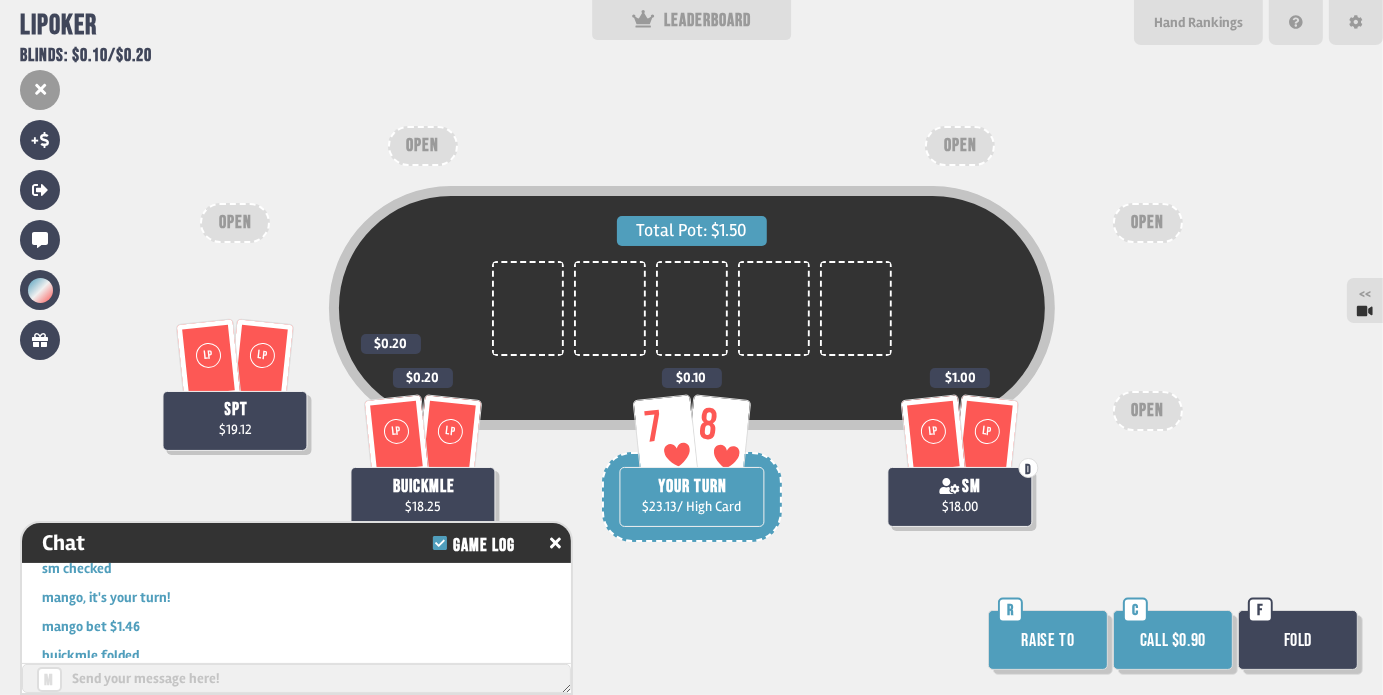 click on "Call $0.90" at bounding box center (1173, 640) 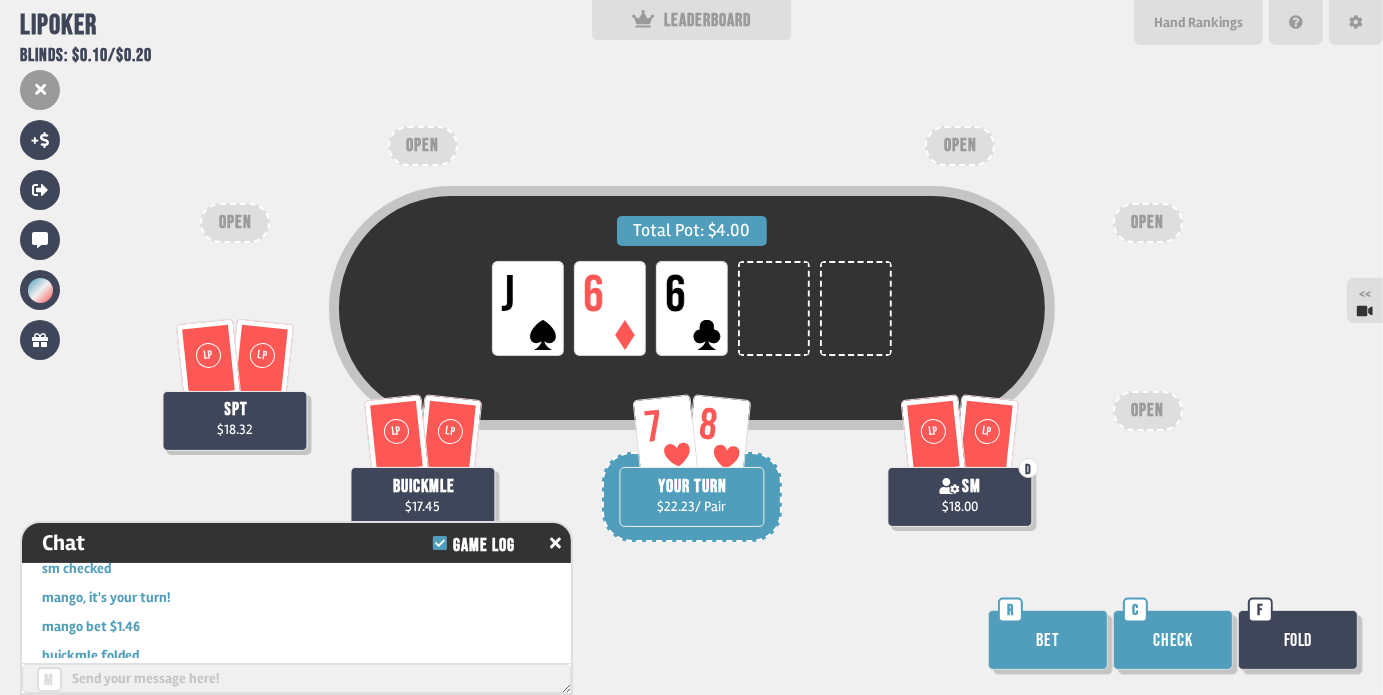 click on "Bet" at bounding box center (1048, 640) 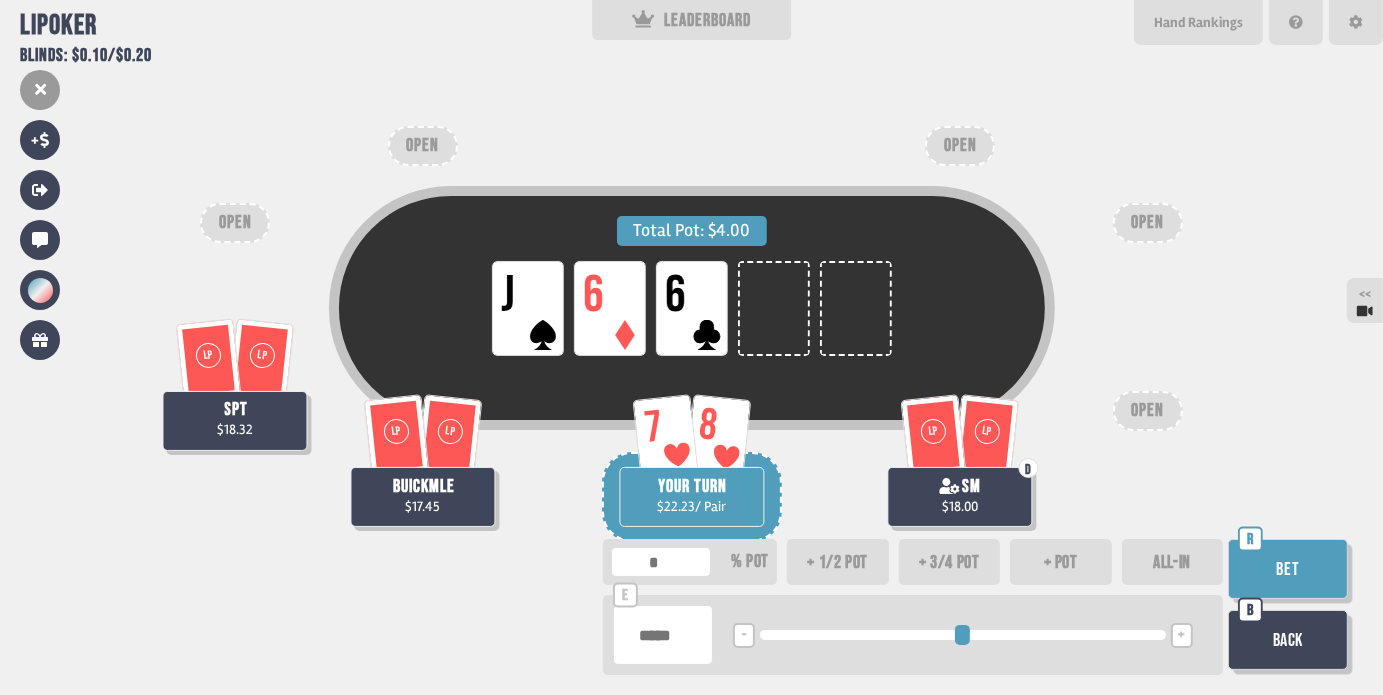 type on "**" 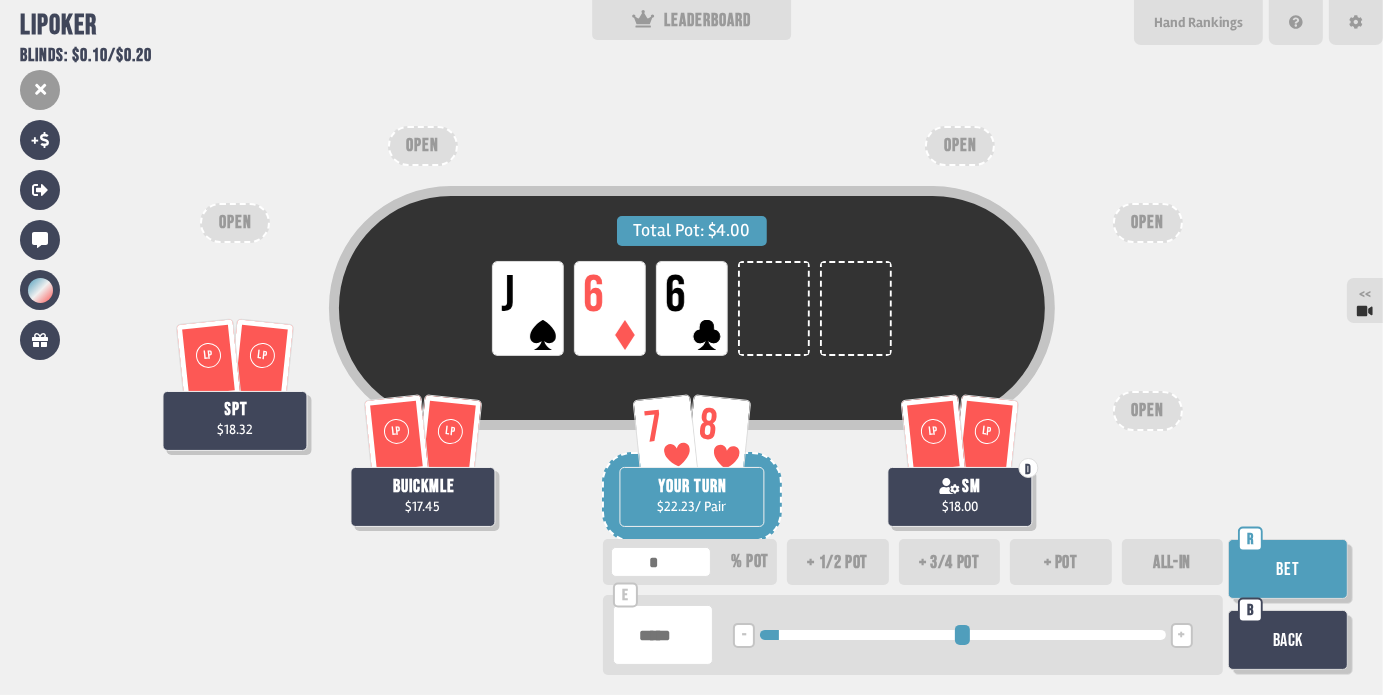 click on "Bet" at bounding box center [1288, 569] 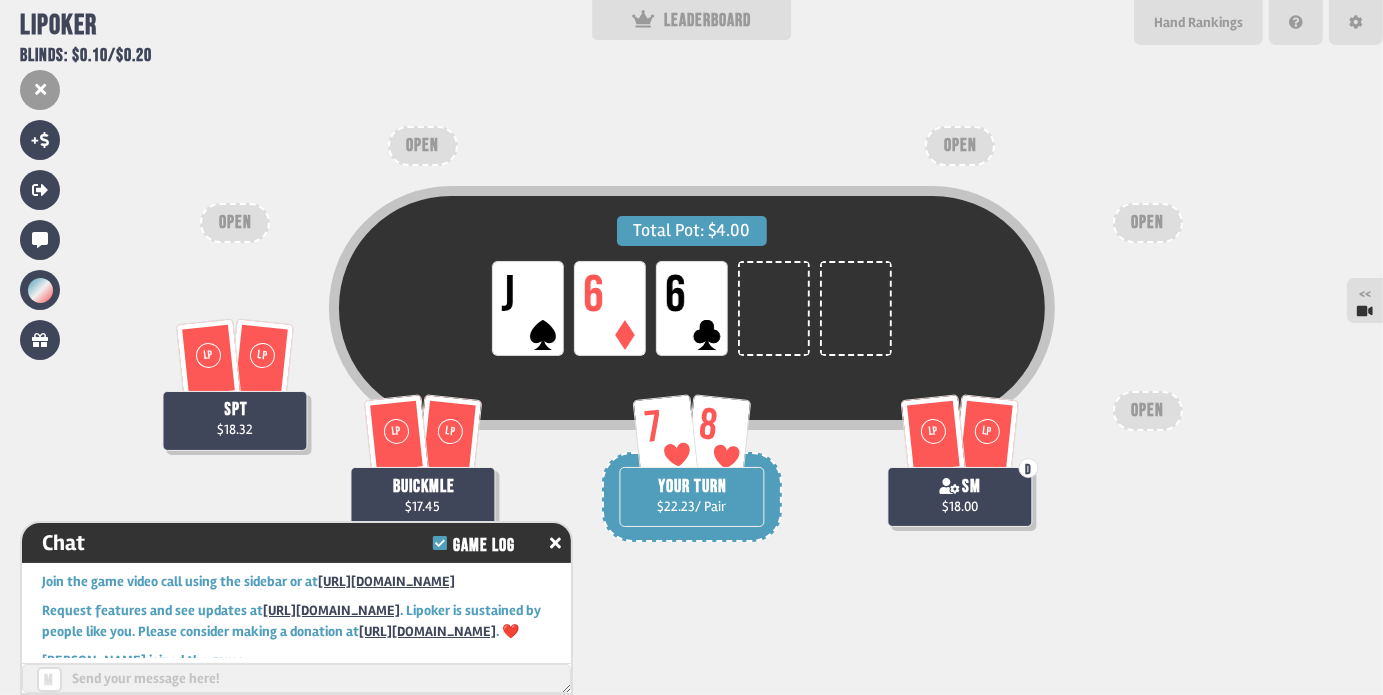 scroll, scrollTop: 2876, scrollLeft: 0, axis: vertical 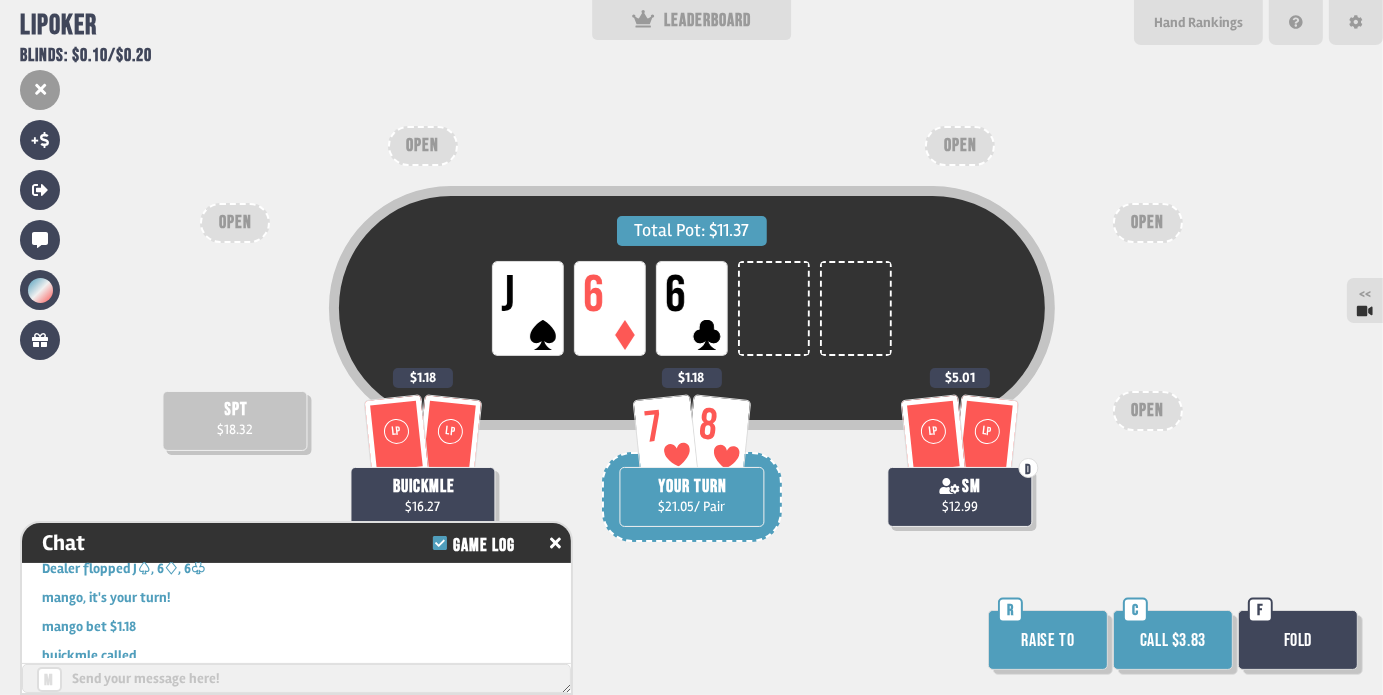 click on "Fold" at bounding box center [1298, 640] 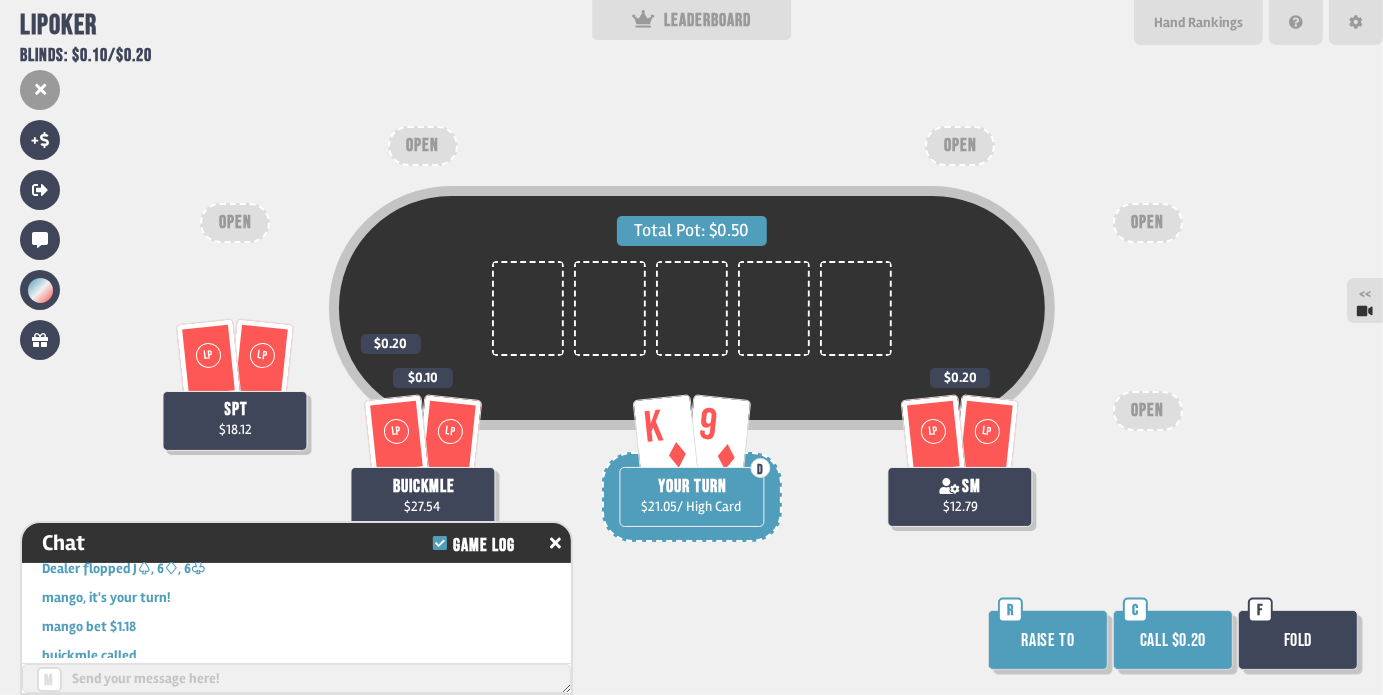 click on "Call $0.20" at bounding box center [1173, 640] 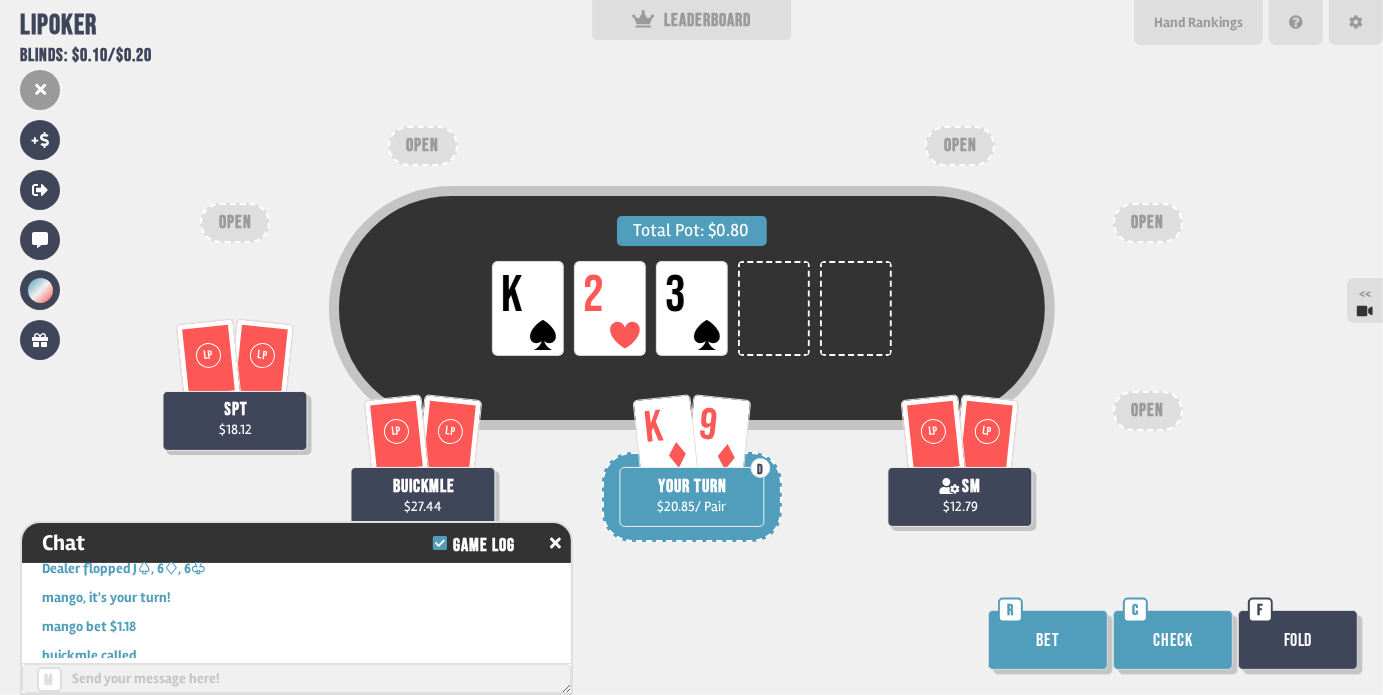 click on "Bet" at bounding box center (1048, 640) 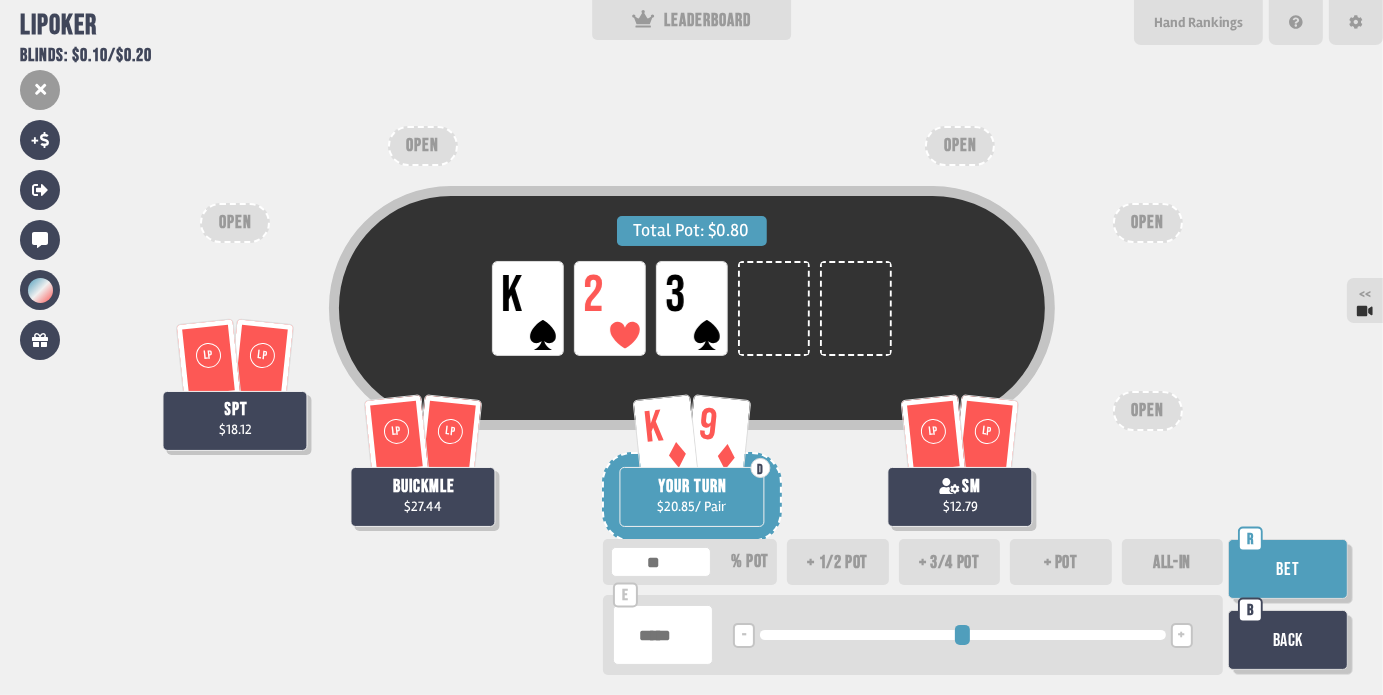 type on "***" 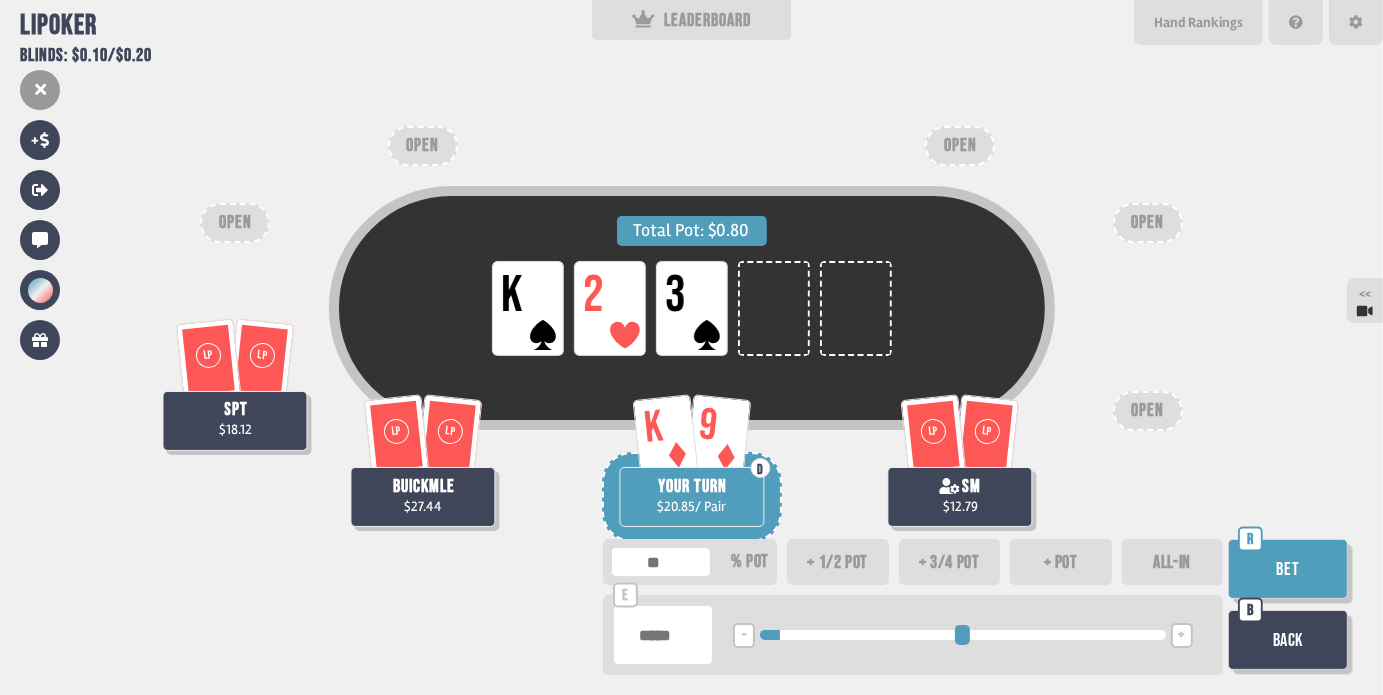 type on "***" 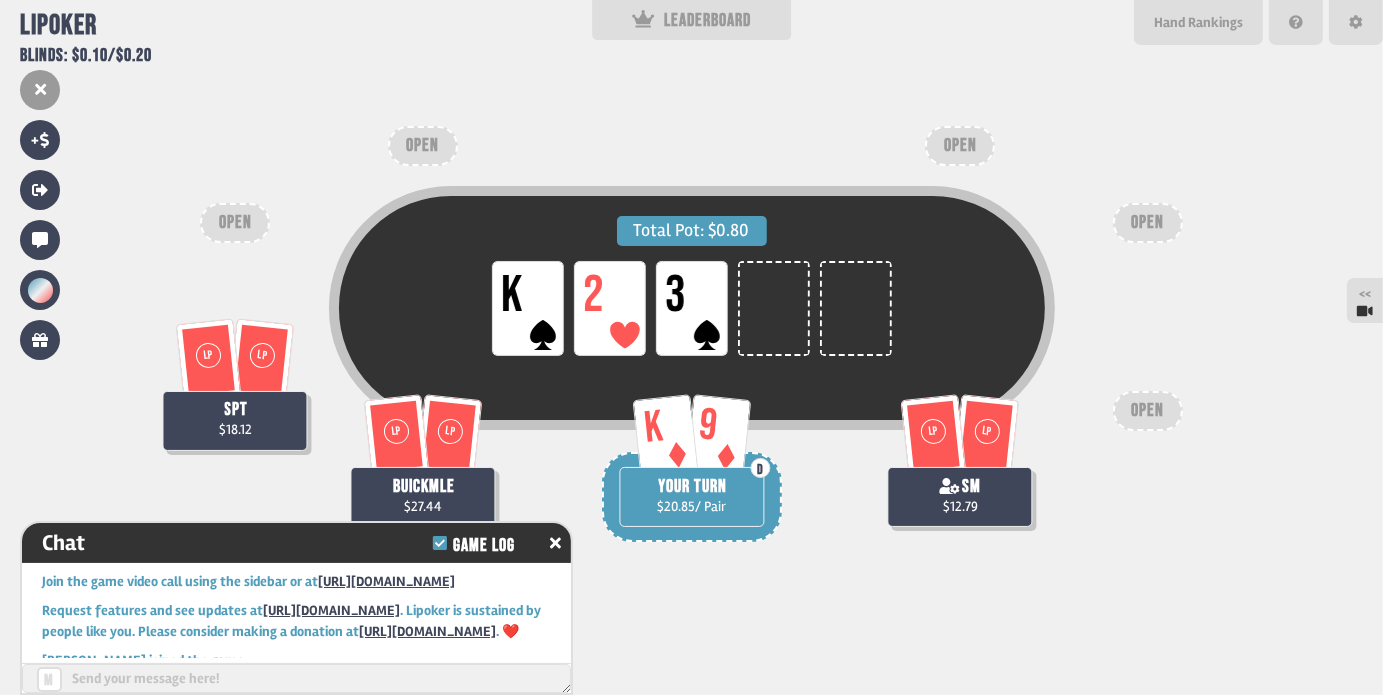 scroll, scrollTop: 3630, scrollLeft: 0, axis: vertical 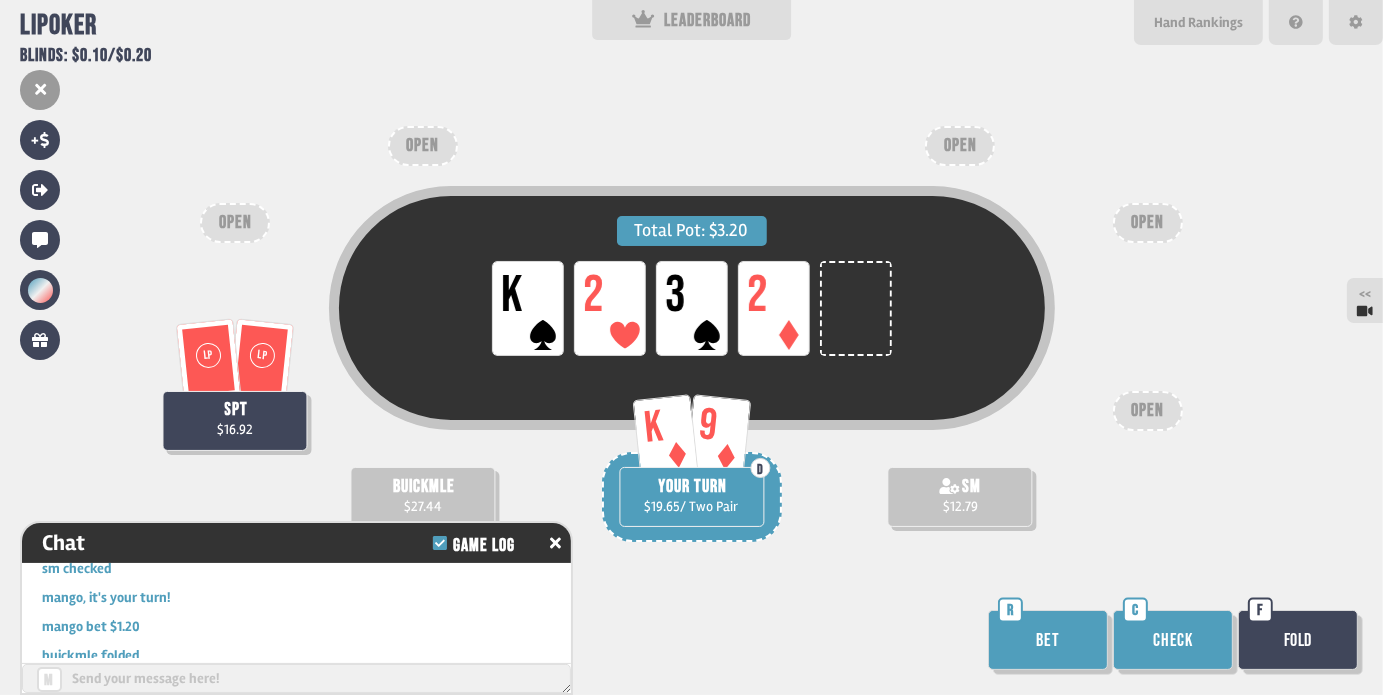click on "Bet" at bounding box center [1048, 640] 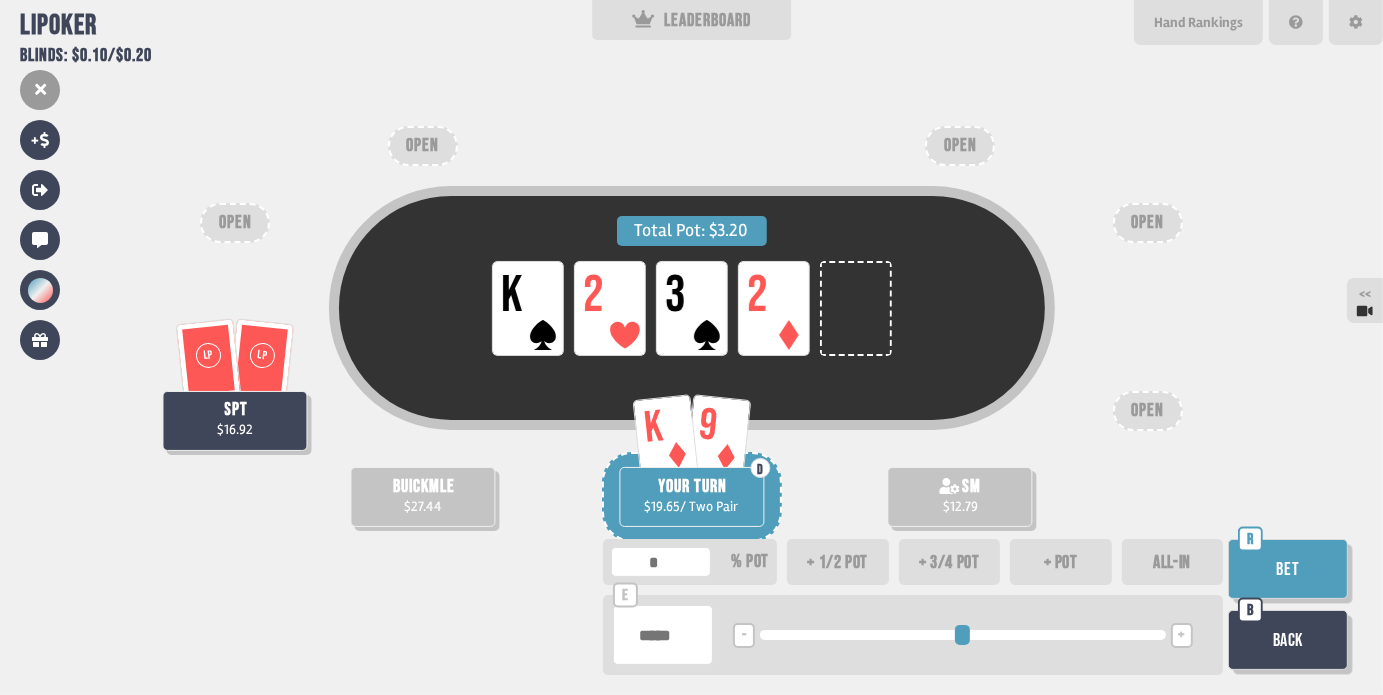click on "ALL-IN" at bounding box center (1173, 562) 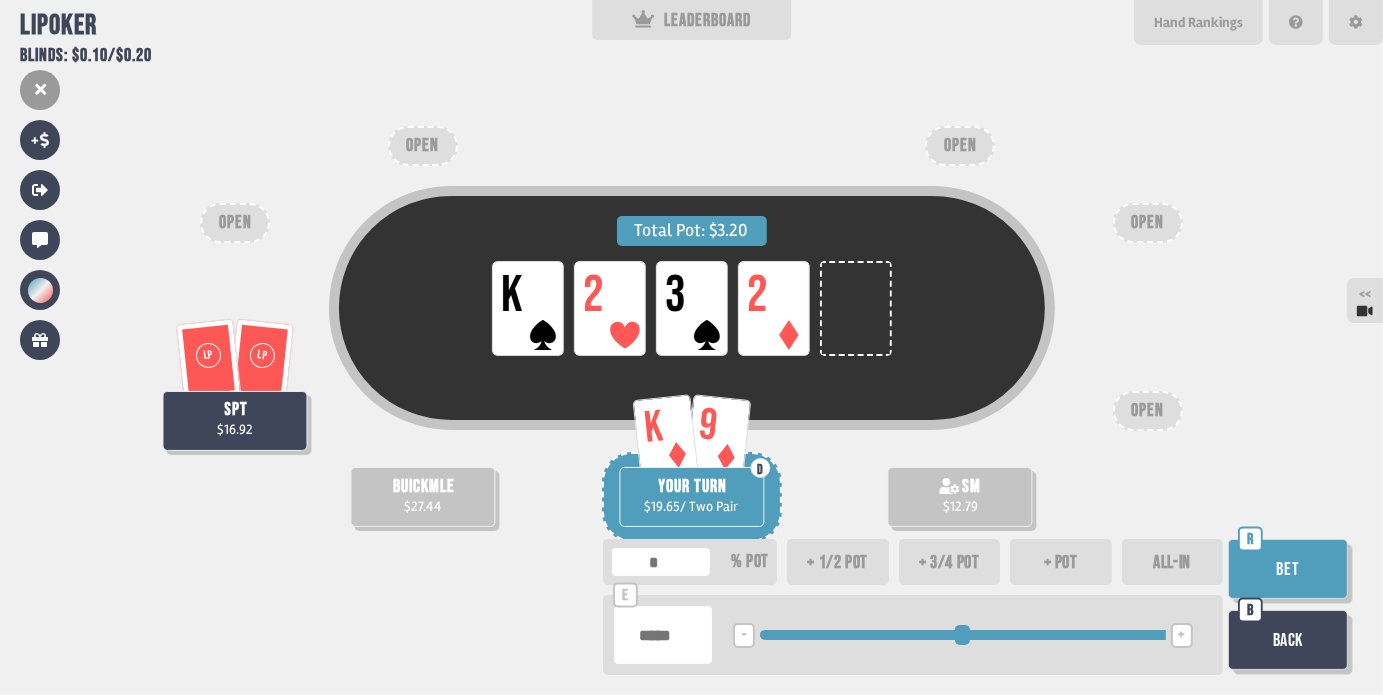 click on "Bet" at bounding box center (1288, 569) 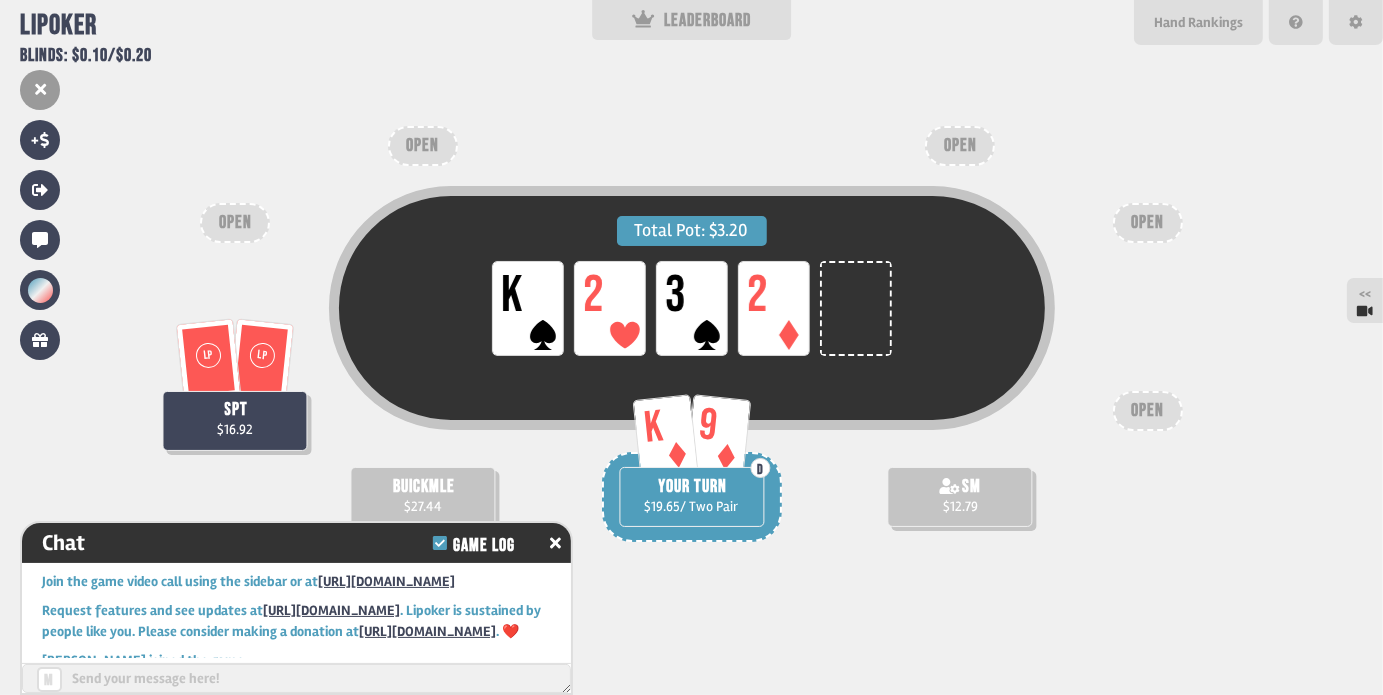 scroll, scrollTop: 3833, scrollLeft: 0, axis: vertical 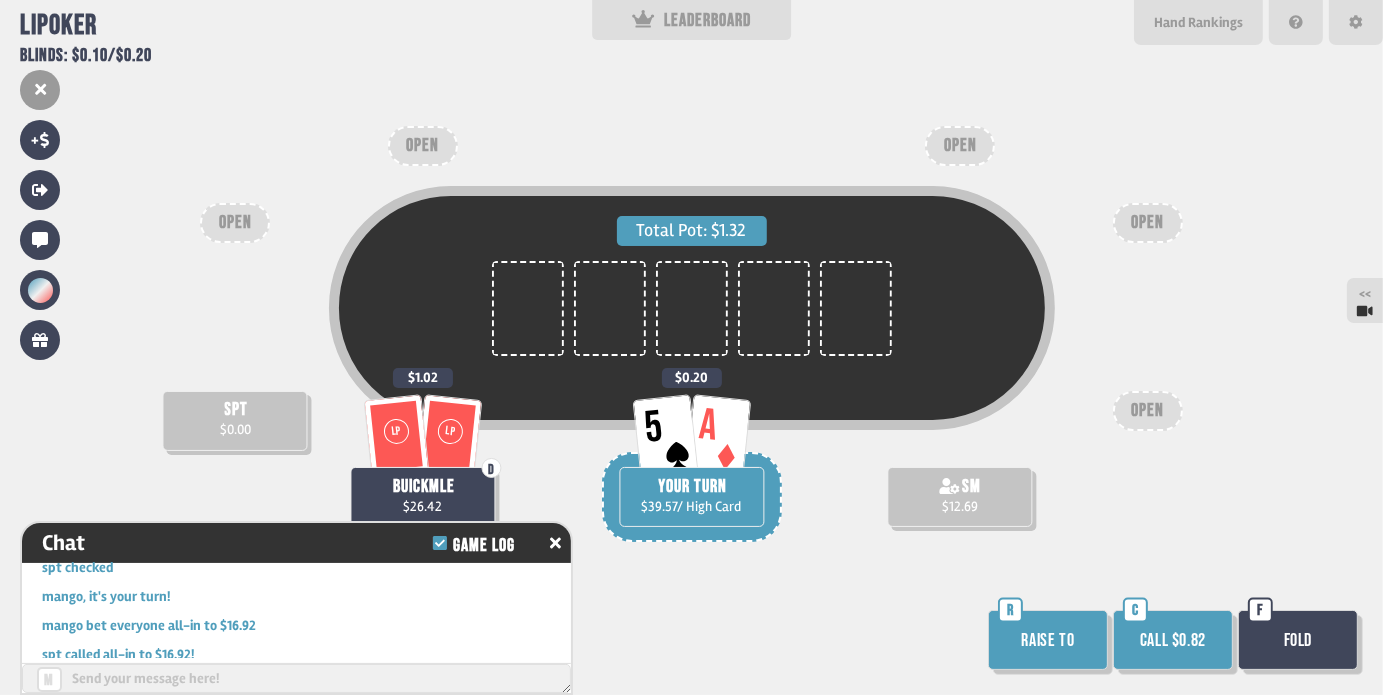click on "Call $0.82" at bounding box center [1173, 640] 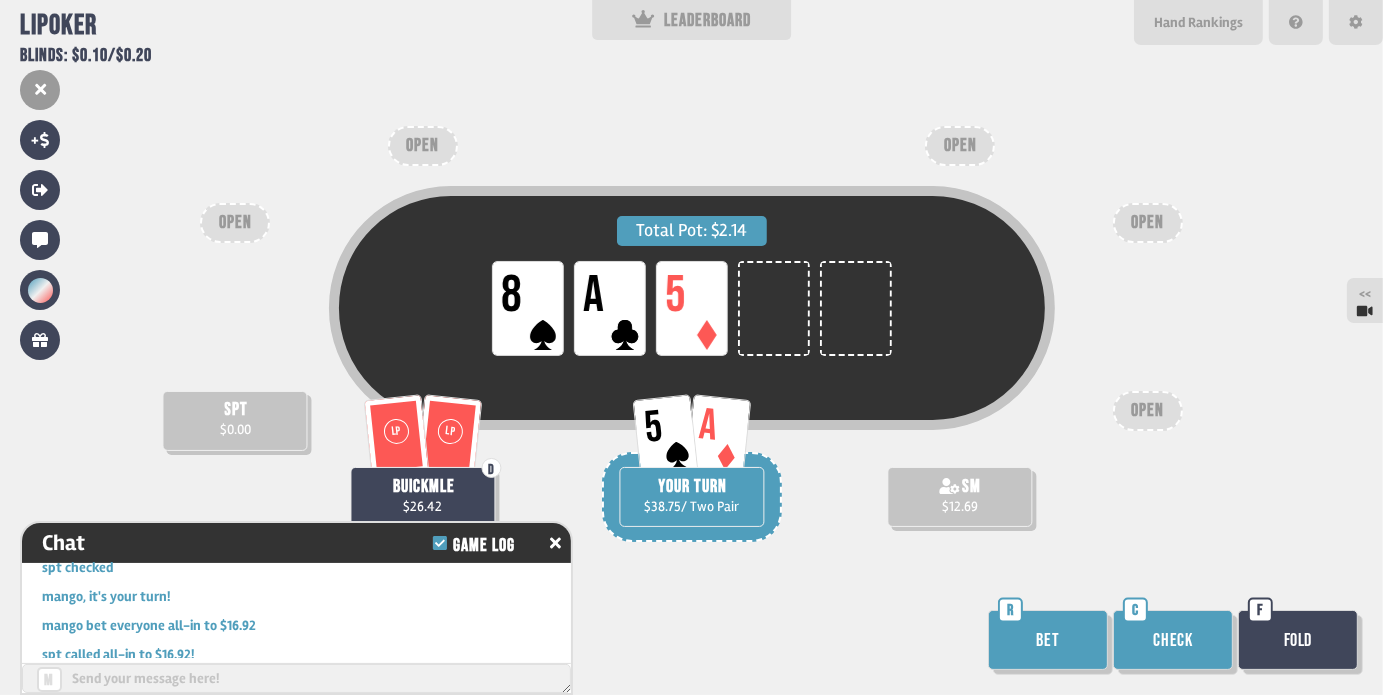 click on "Bet" at bounding box center [1048, 640] 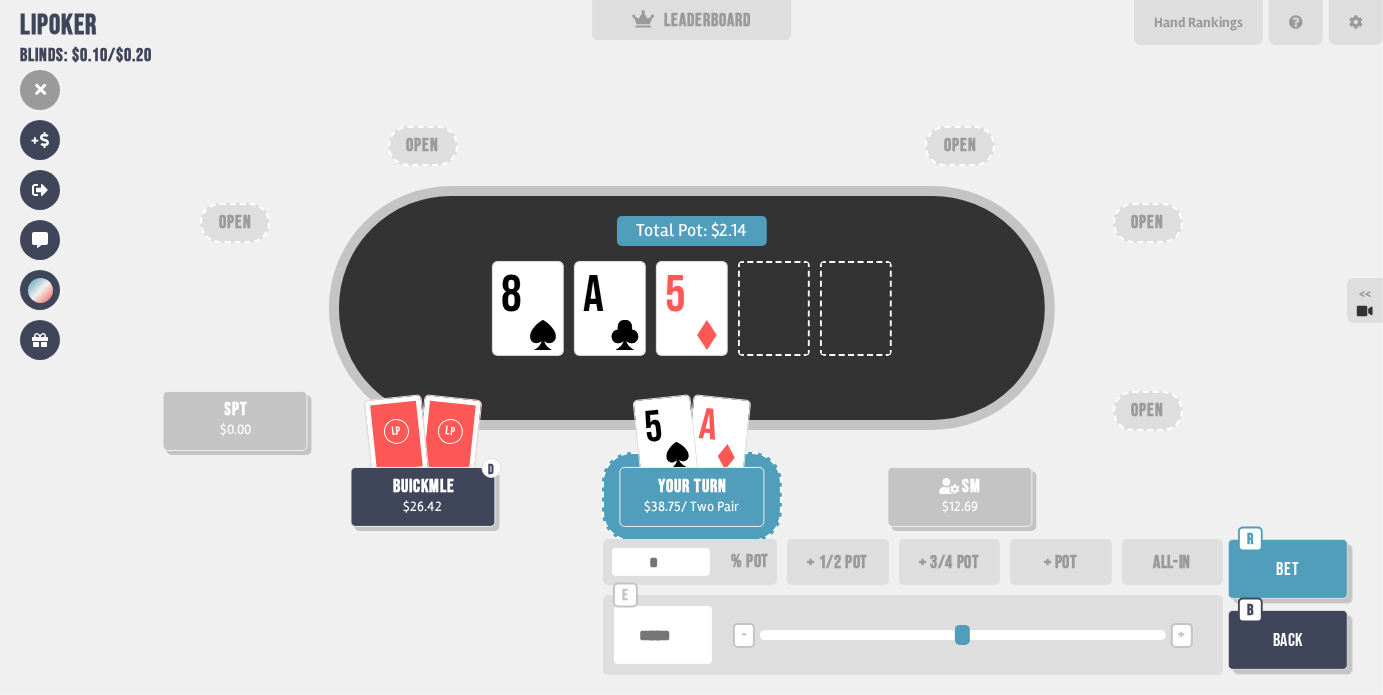 type on "****" 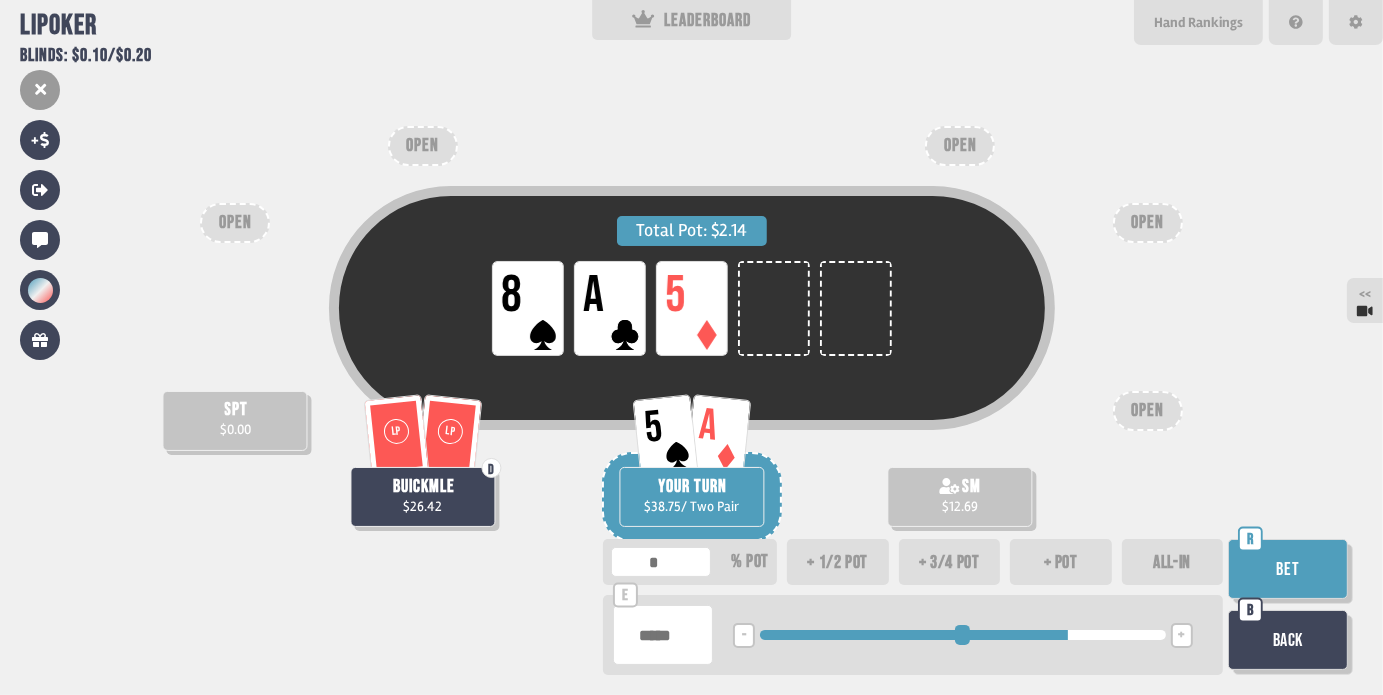 type on "****" 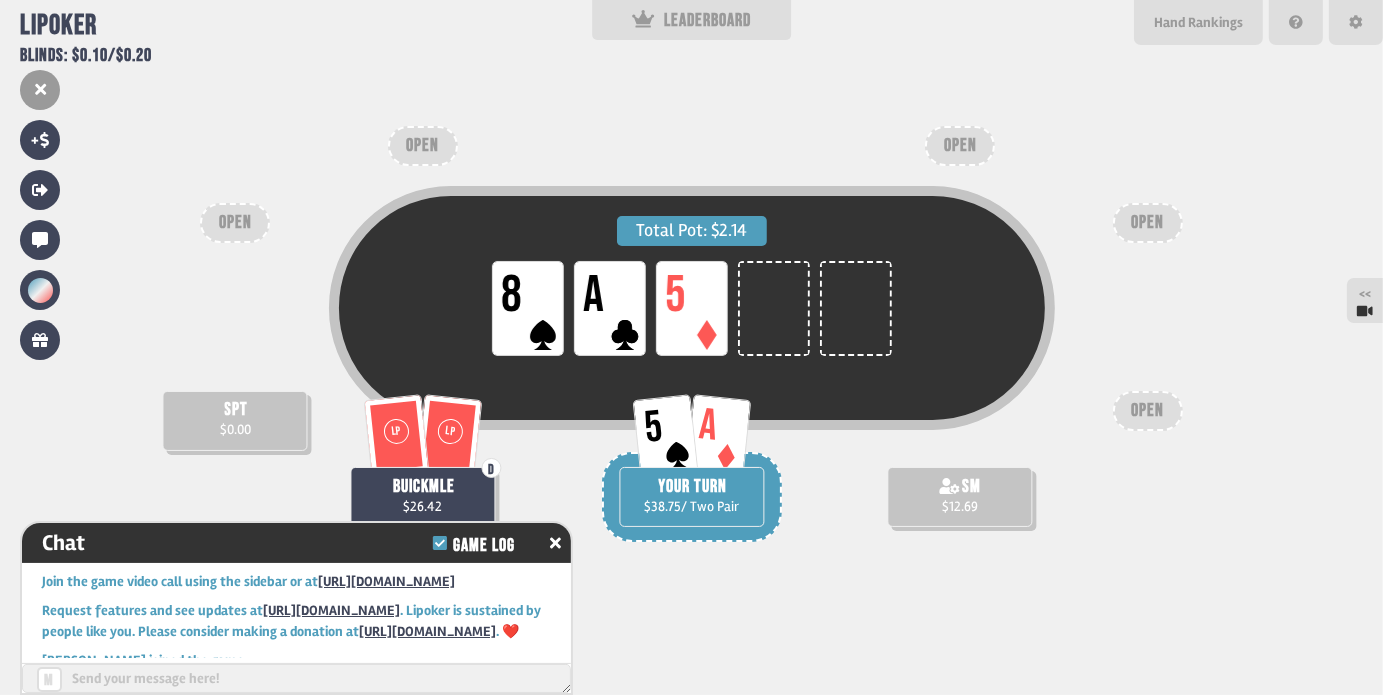 scroll, scrollTop: 4152, scrollLeft: 0, axis: vertical 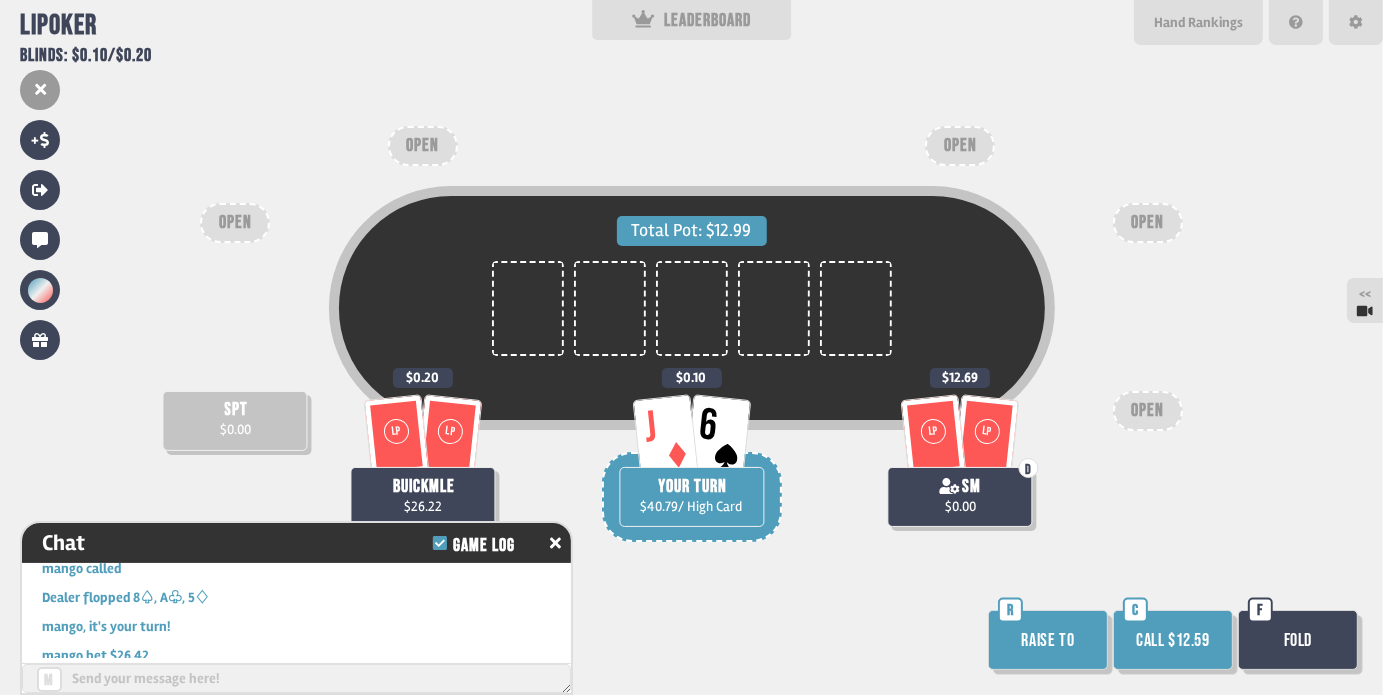 click on "Raise to" at bounding box center [1048, 640] 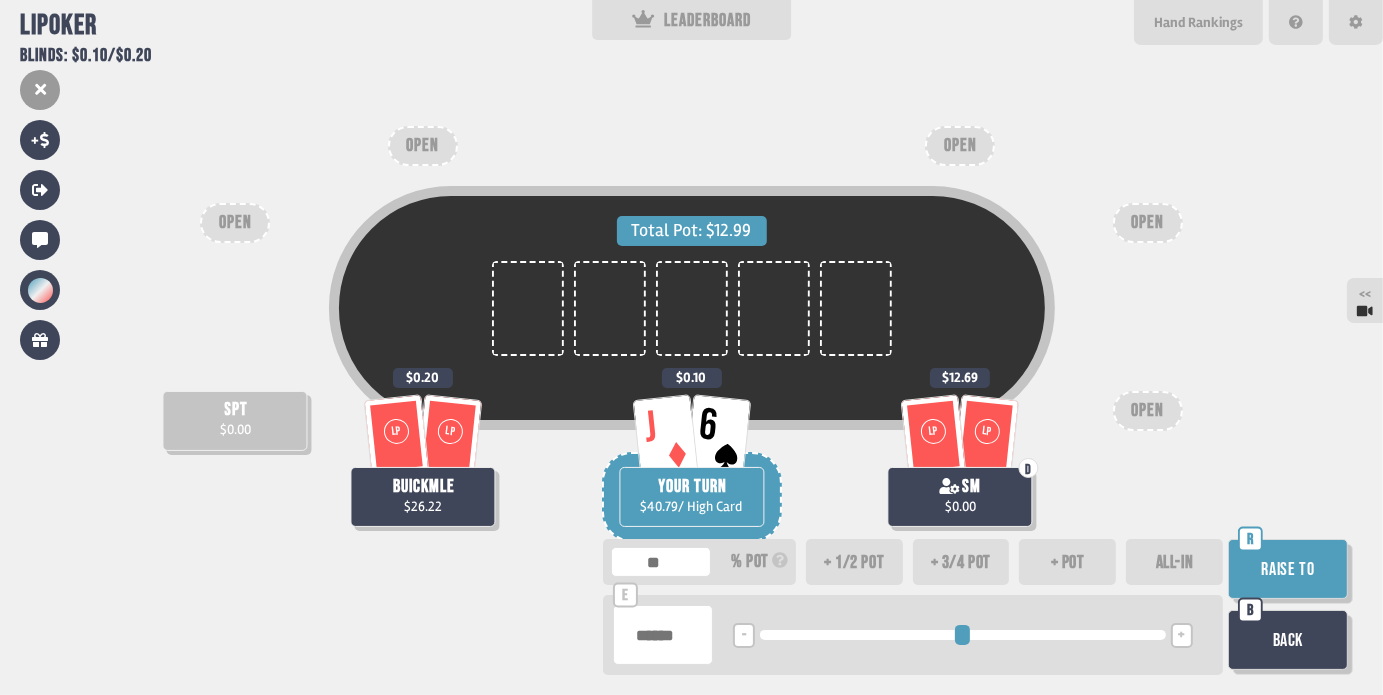 click on "Back" at bounding box center [1288, 640] 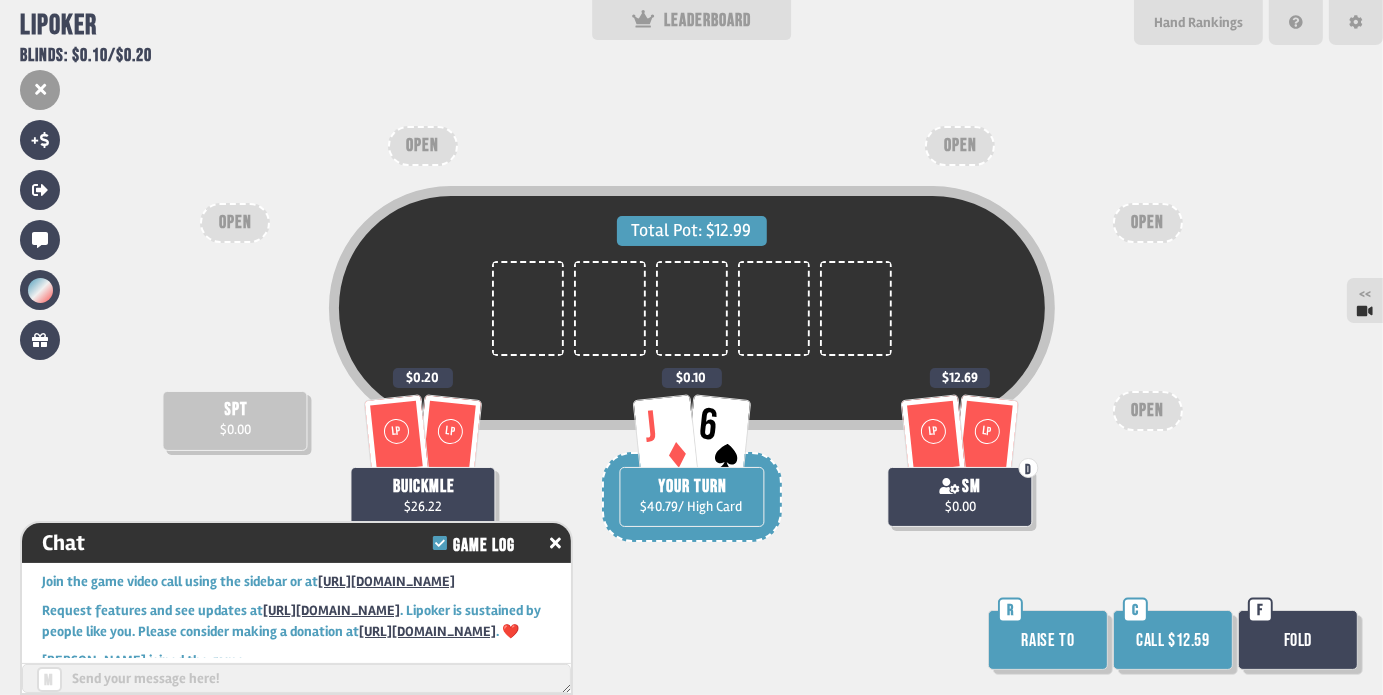 scroll, scrollTop: 4384, scrollLeft: 0, axis: vertical 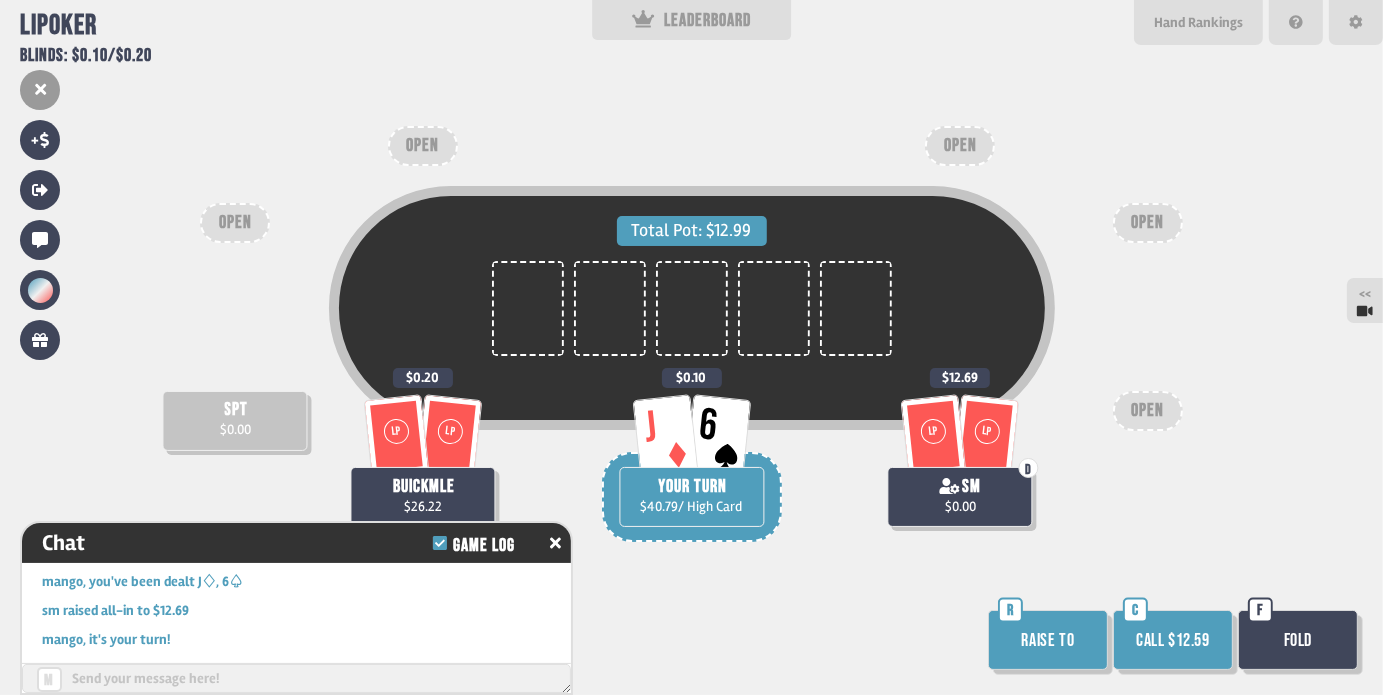 click on "Call $12.59" at bounding box center [1173, 640] 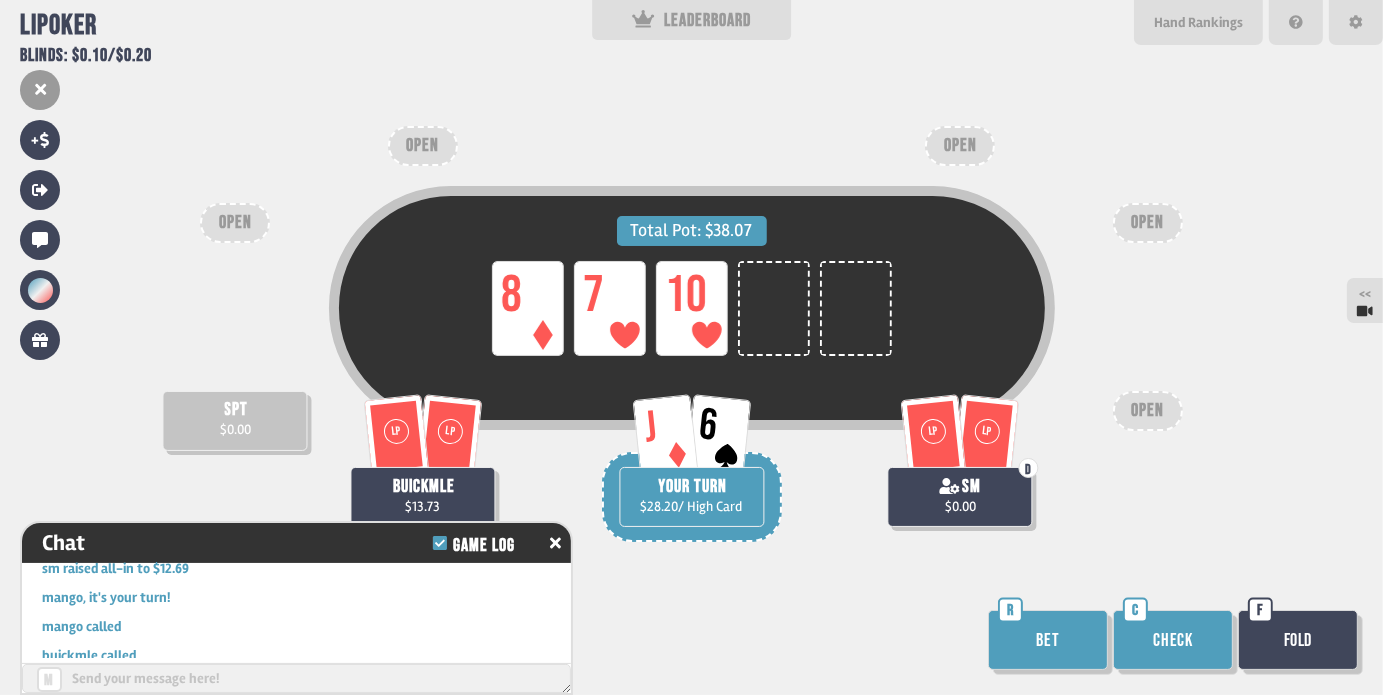 click on "Bet" at bounding box center [1048, 640] 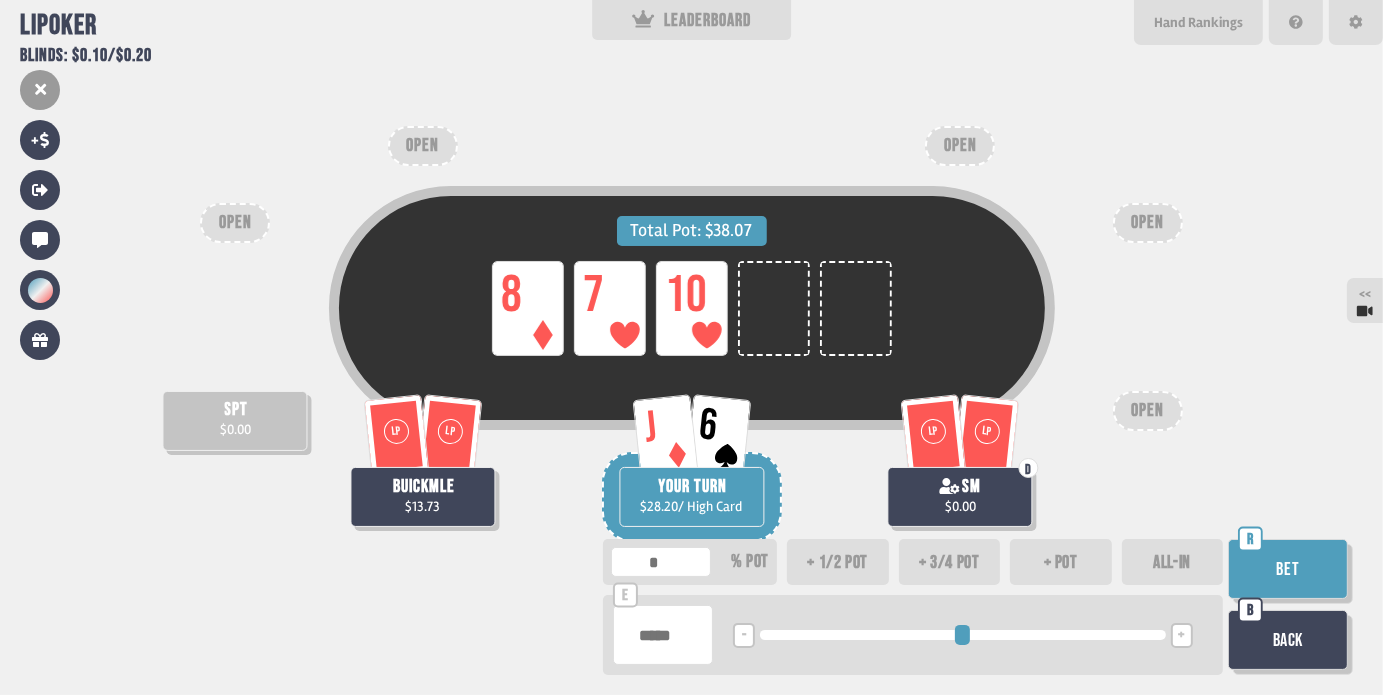 type on "**" 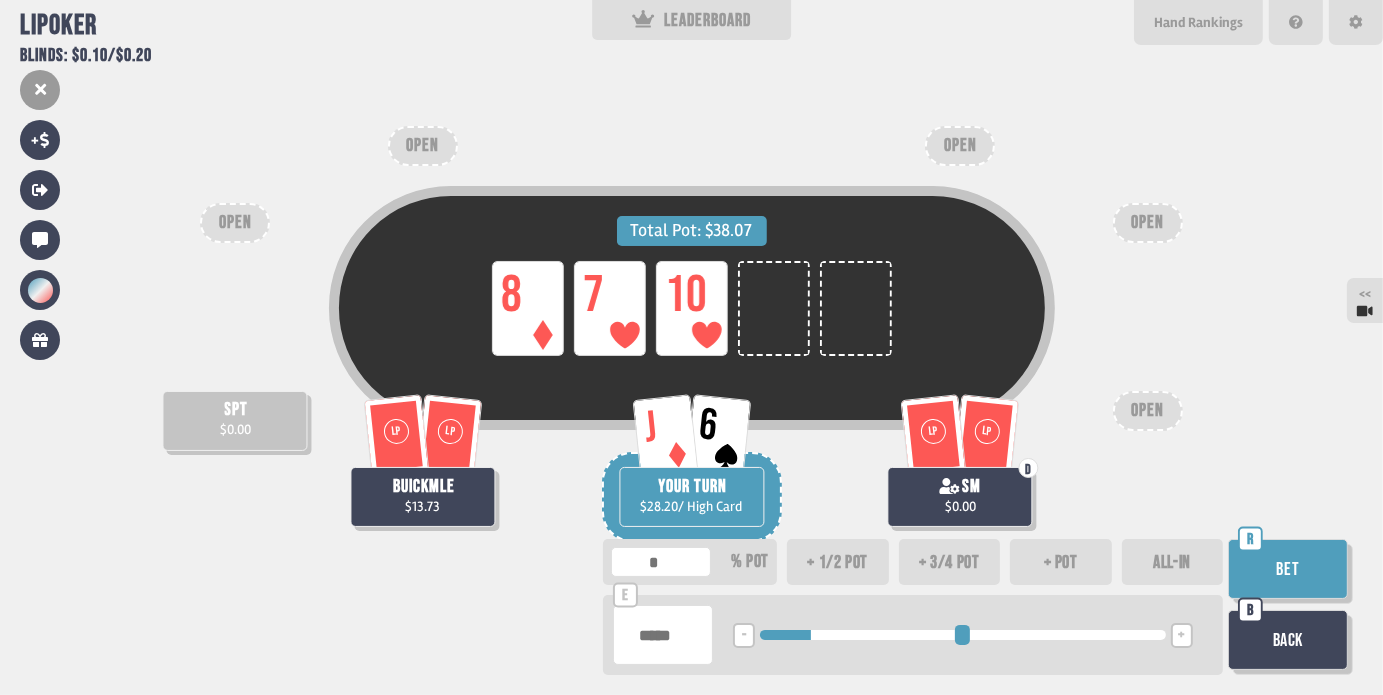 type on "***" 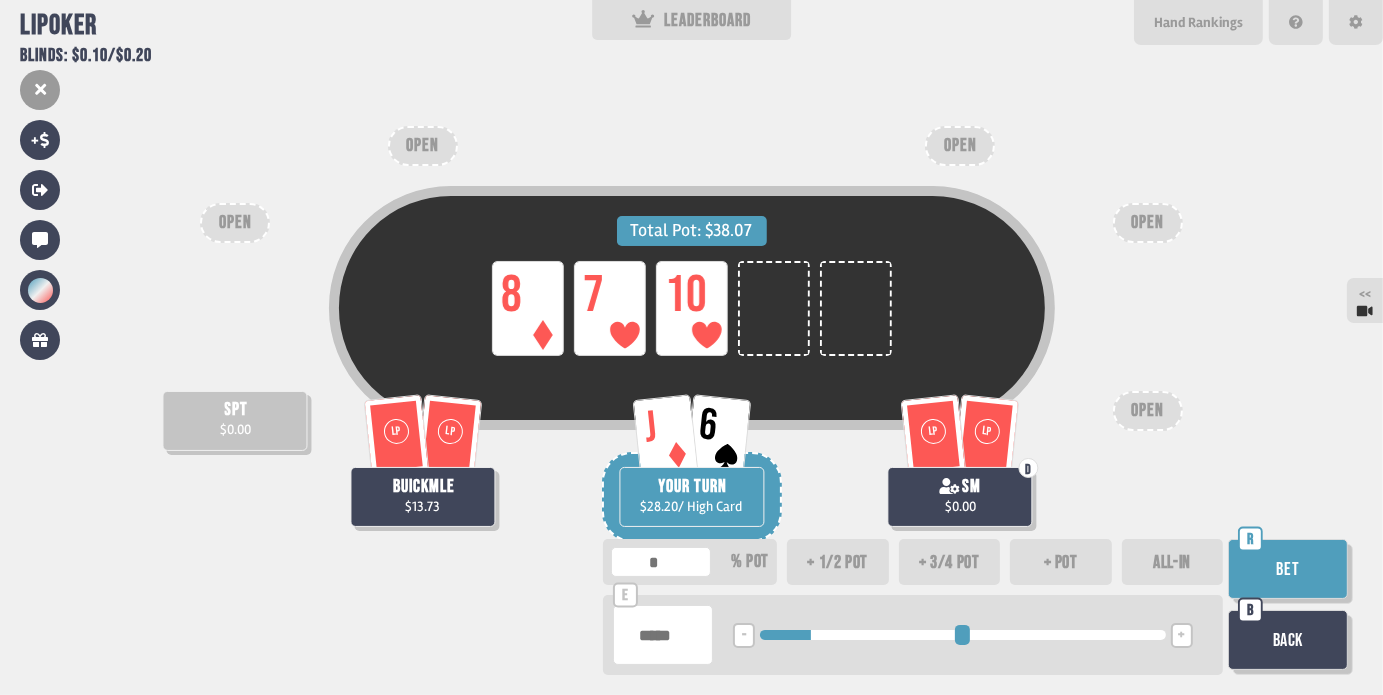 type on "**" 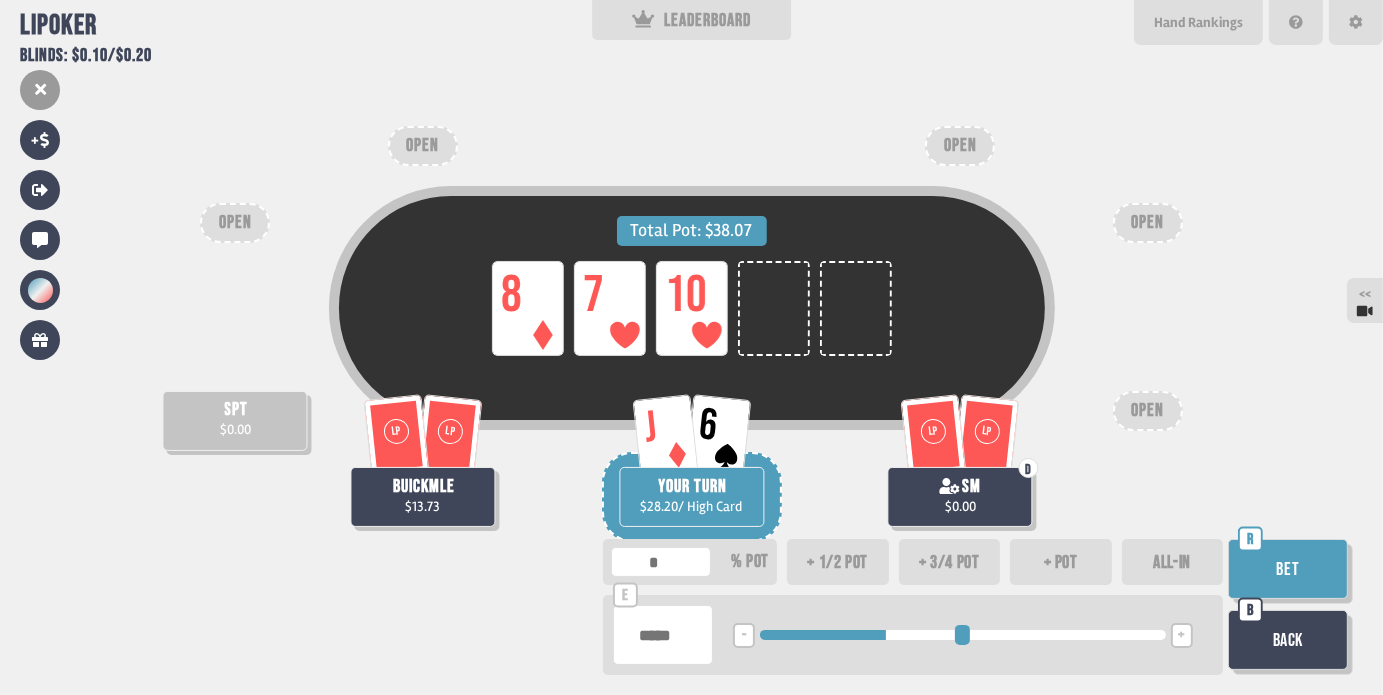 click on "Bet" at bounding box center [1288, 569] 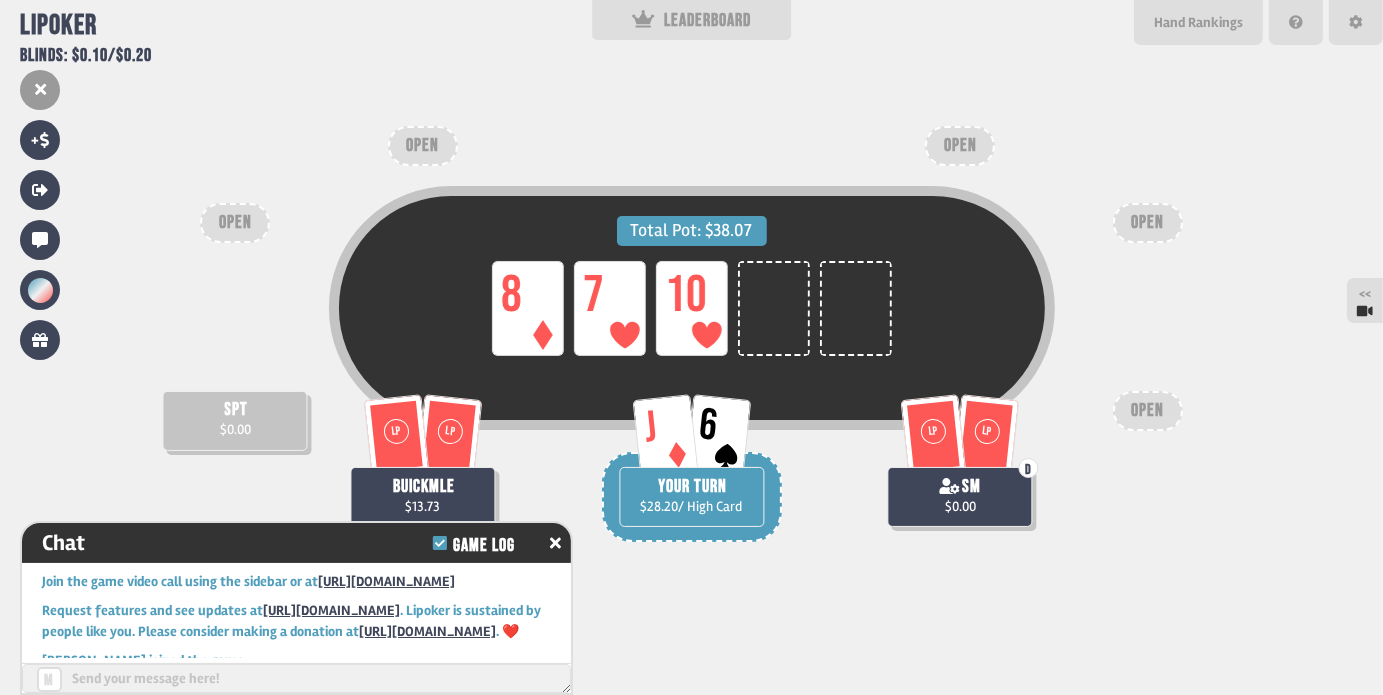 scroll, scrollTop: 4500, scrollLeft: 0, axis: vertical 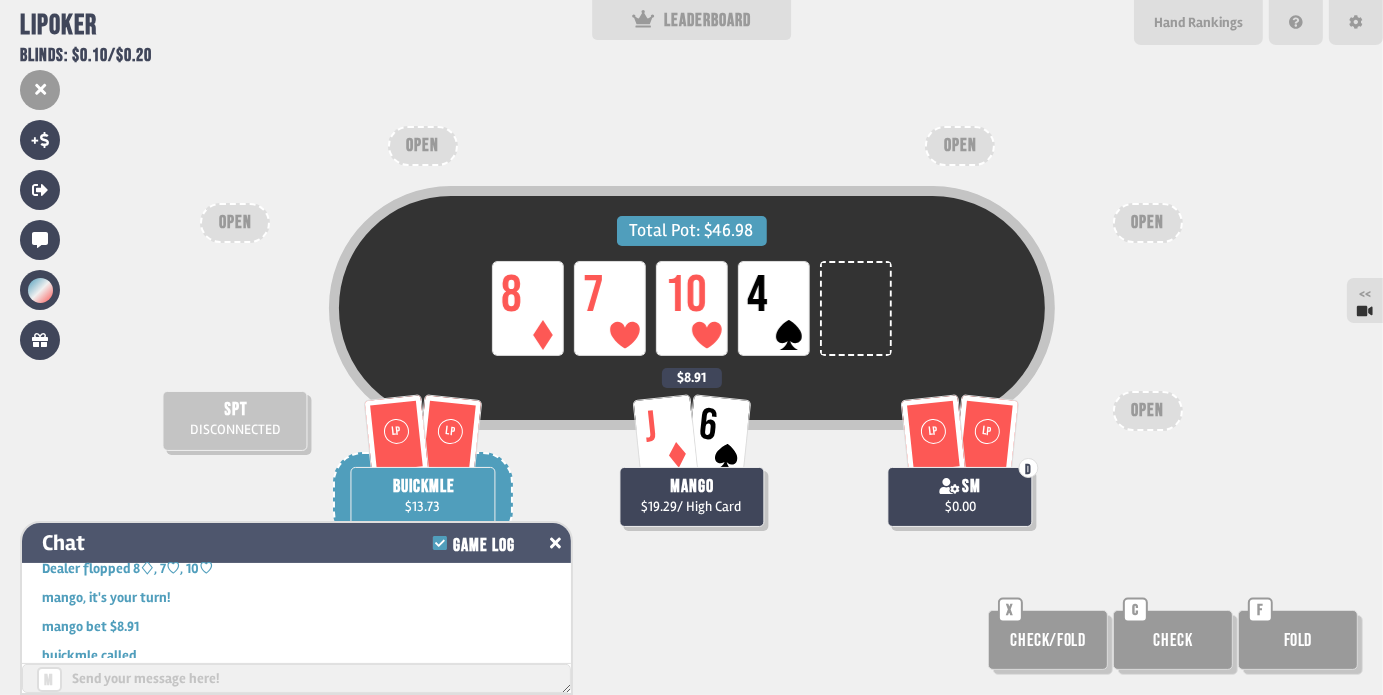 click at bounding box center (555, 543) 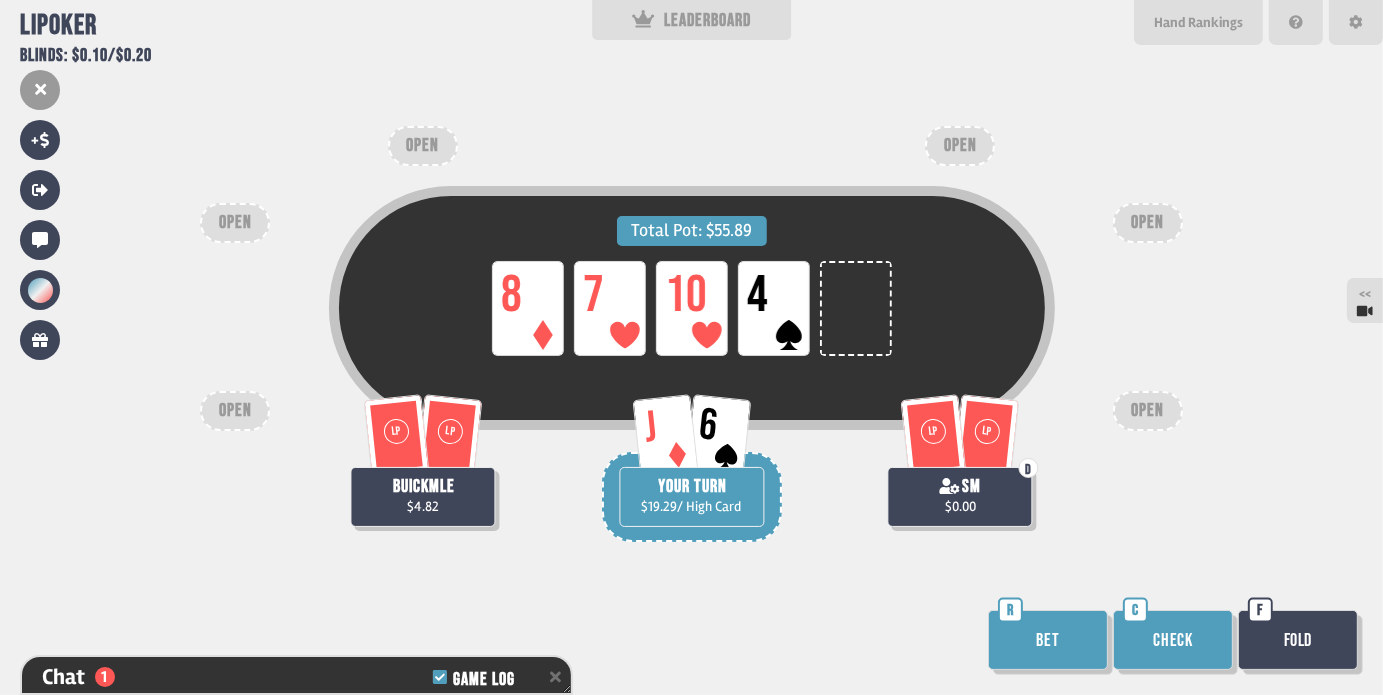 click on "Bet" at bounding box center [1048, 640] 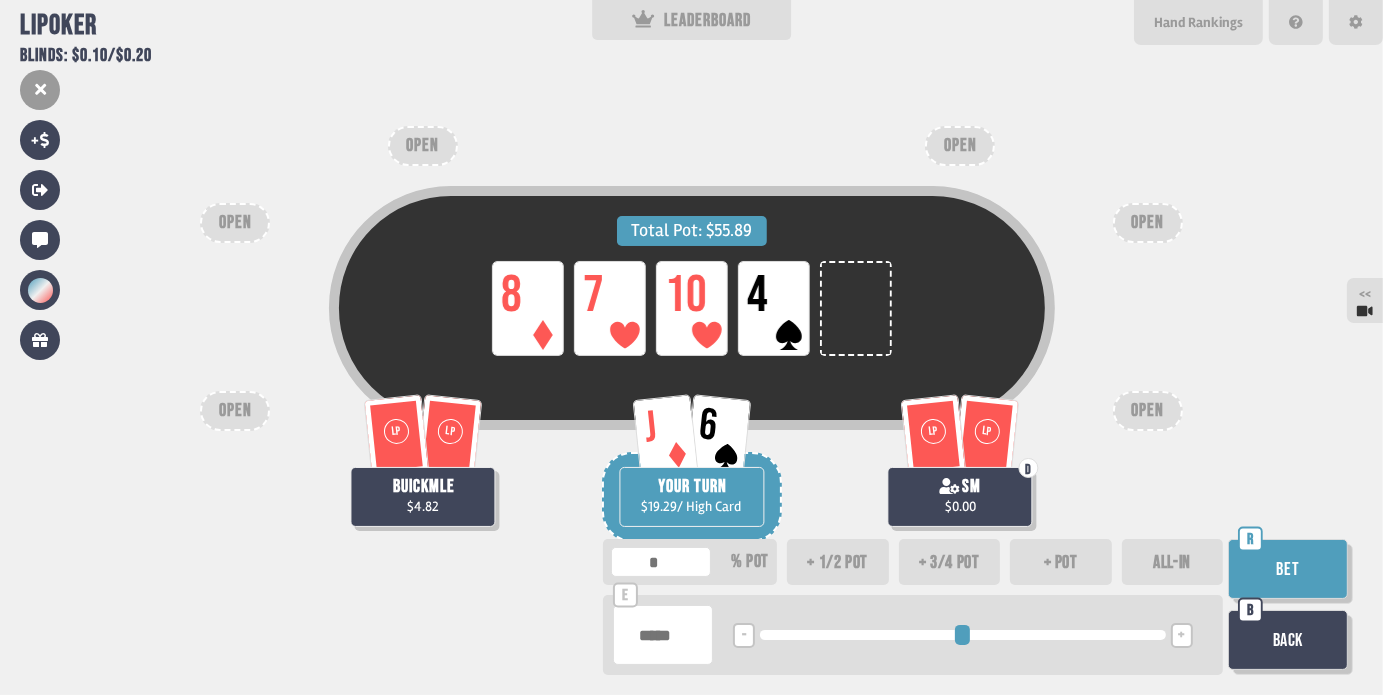 type on "**" 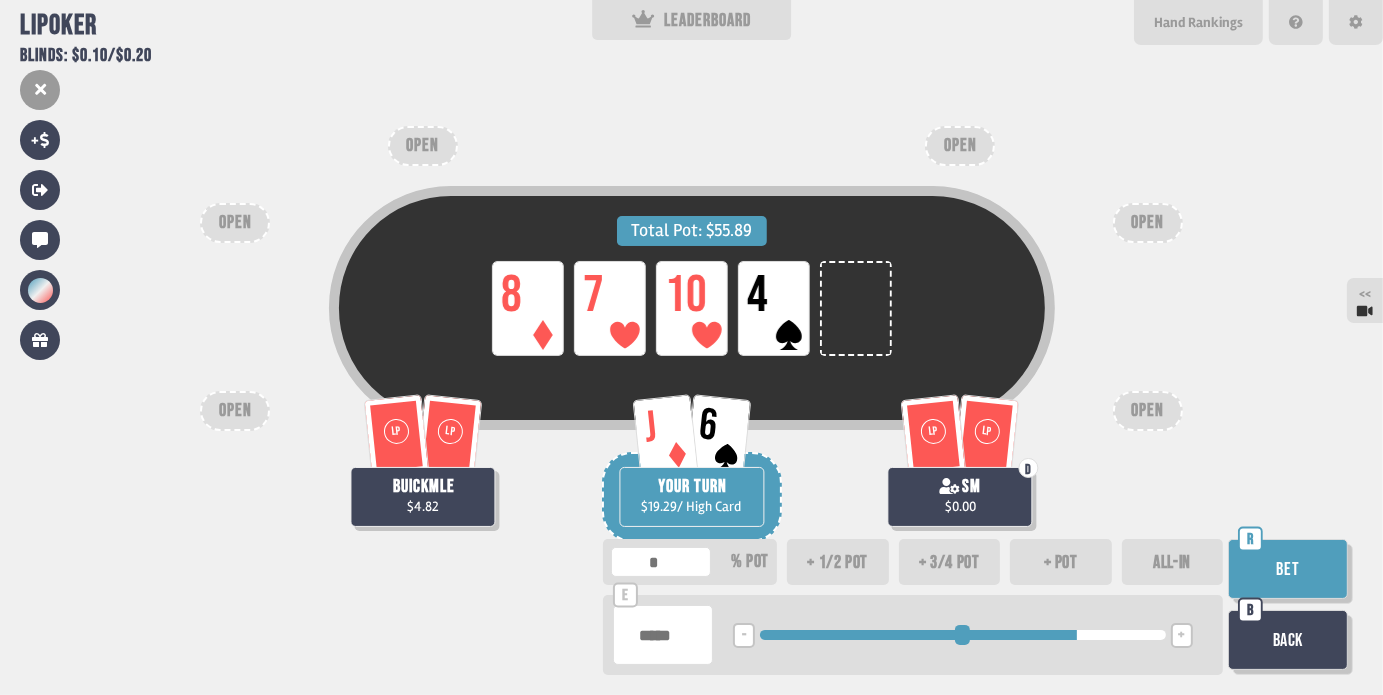 click on "Bet" at bounding box center [1288, 569] 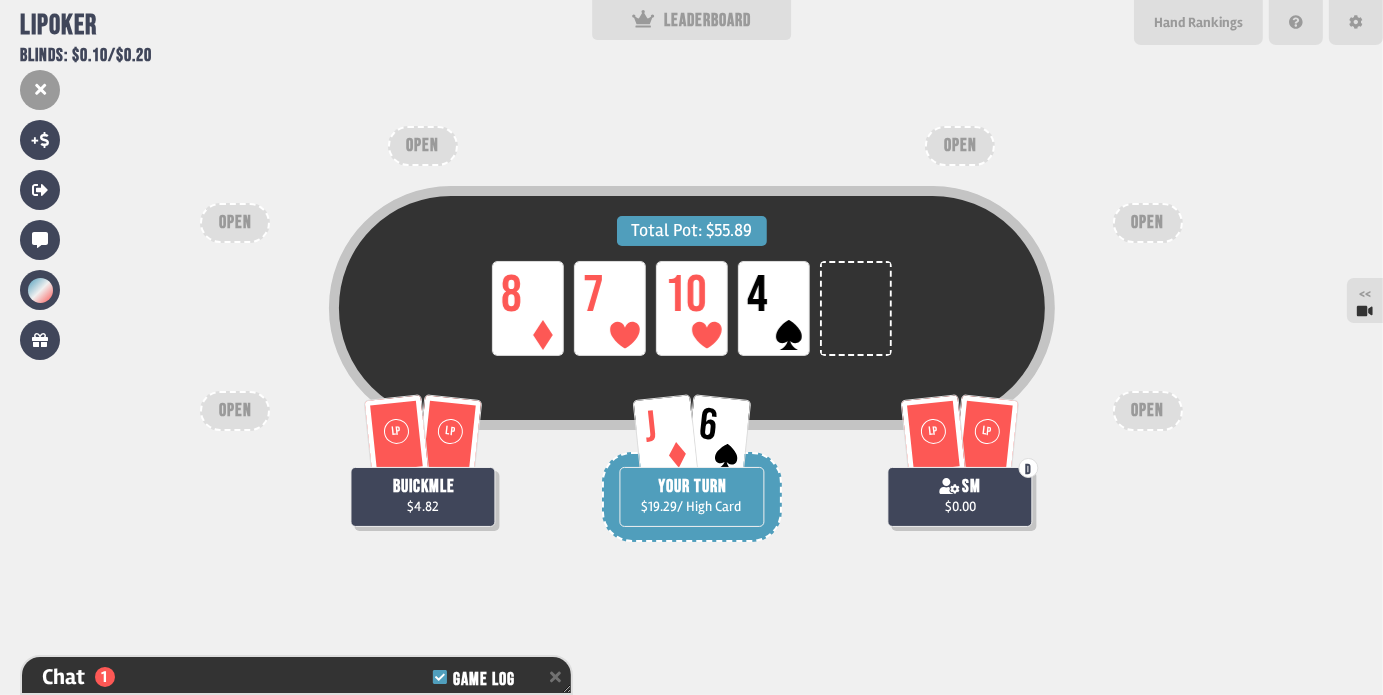 scroll, scrollTop: 4769, scrollLeft: 0, axis: vertical 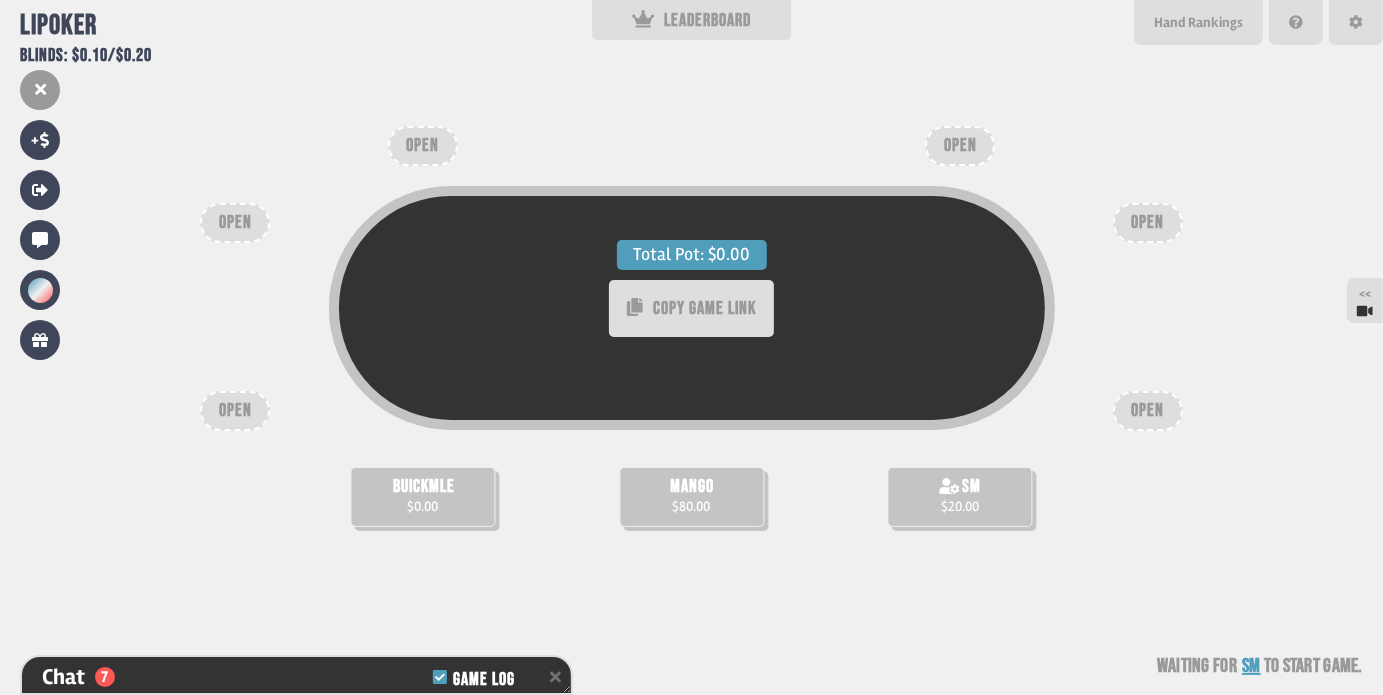 click on "COPY GAME LINK" at bounding box center (691, 308) 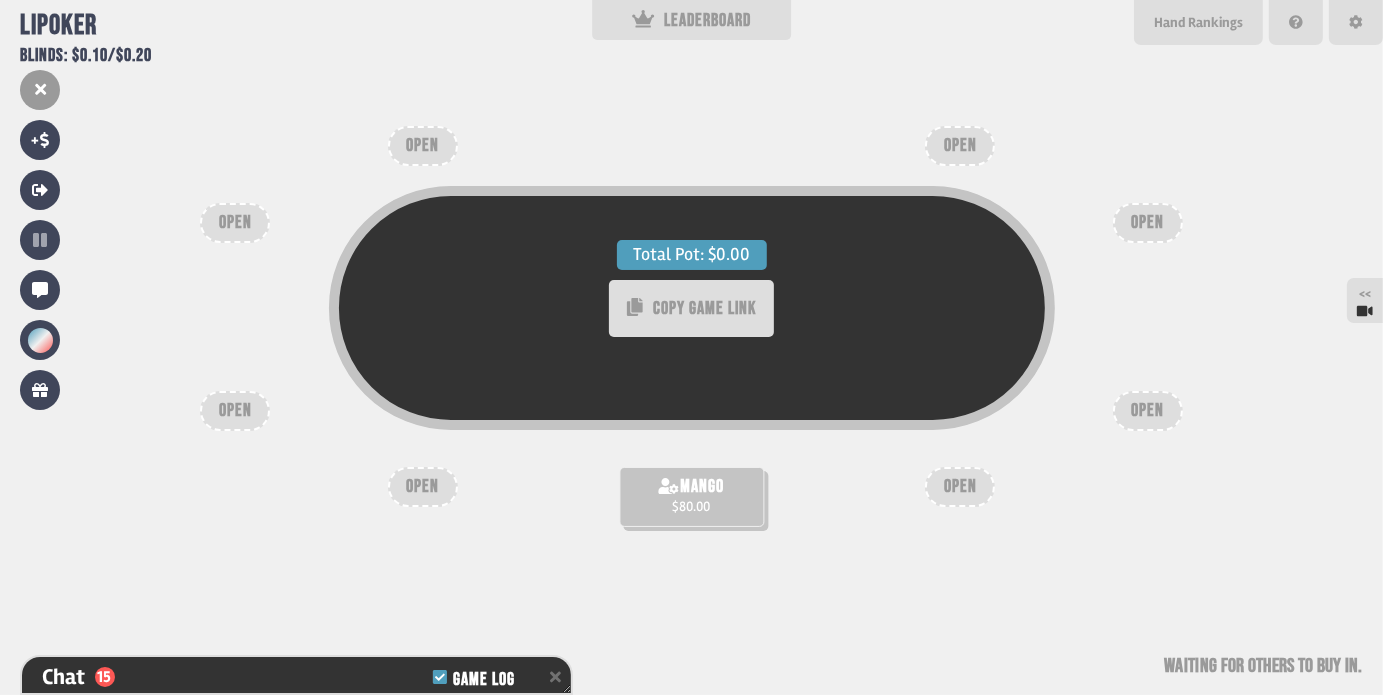 click at bounding box center (691, 382) 